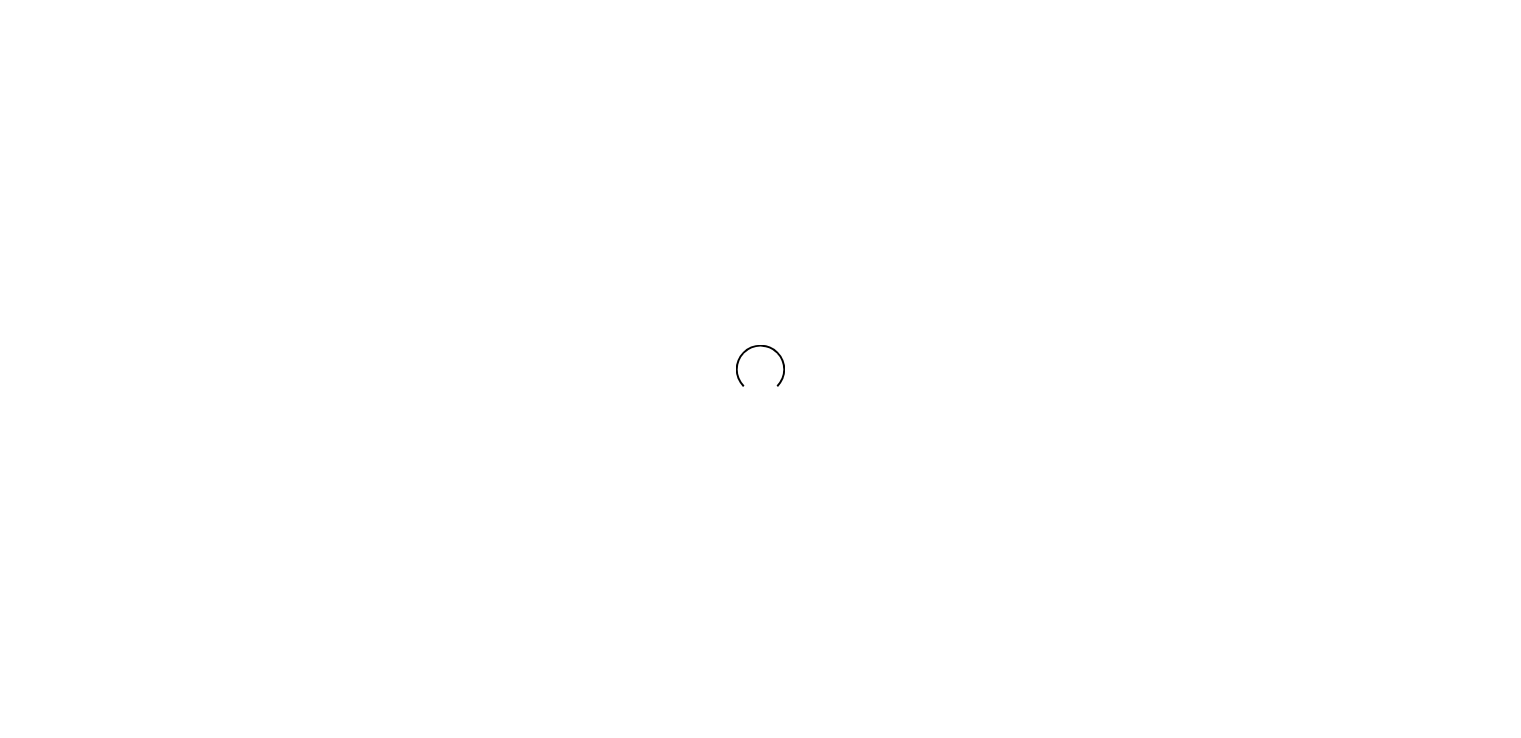 scroll, scrollTop: 0, scrollLeft: 0, axis: both 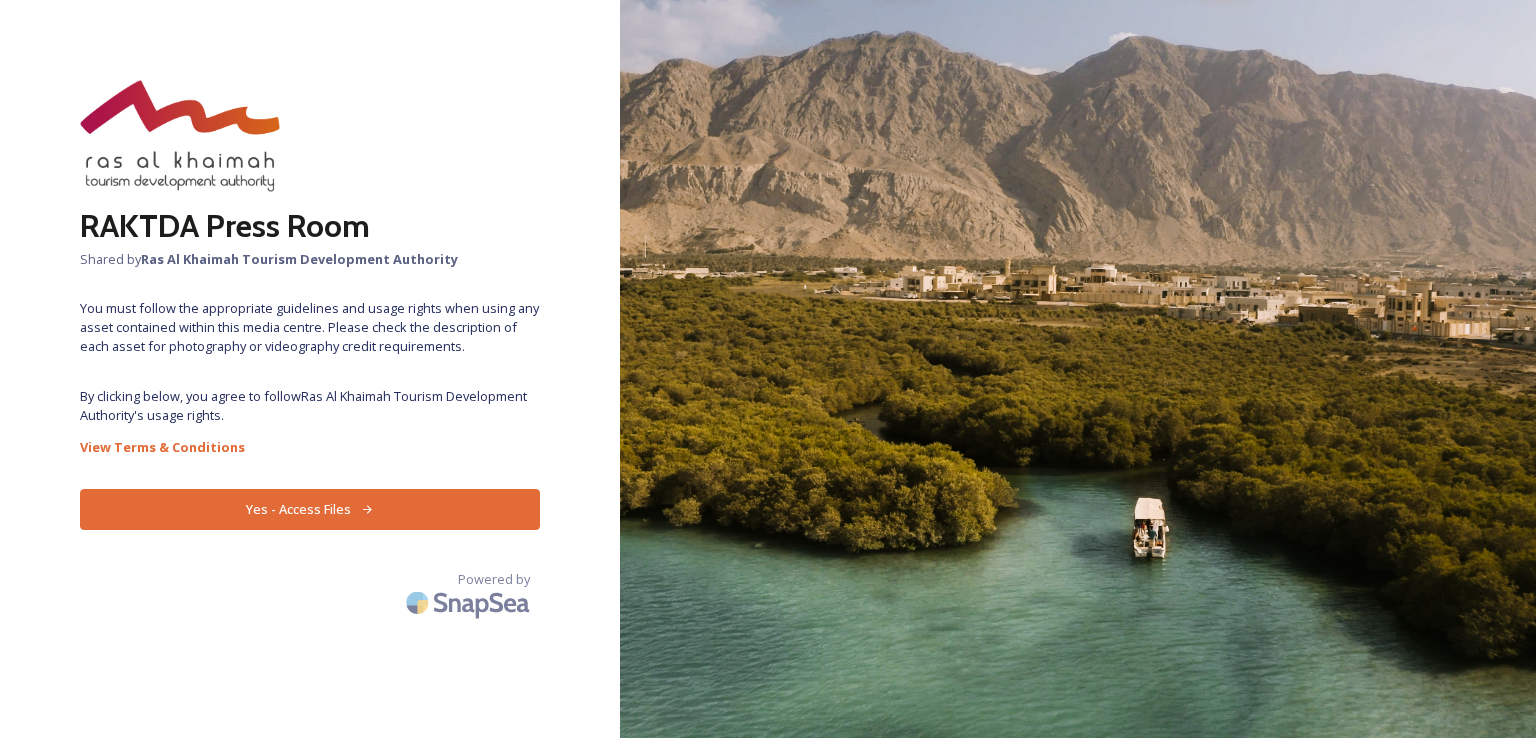 click on "Yes - Access Files" at bounding box center (310, 509) 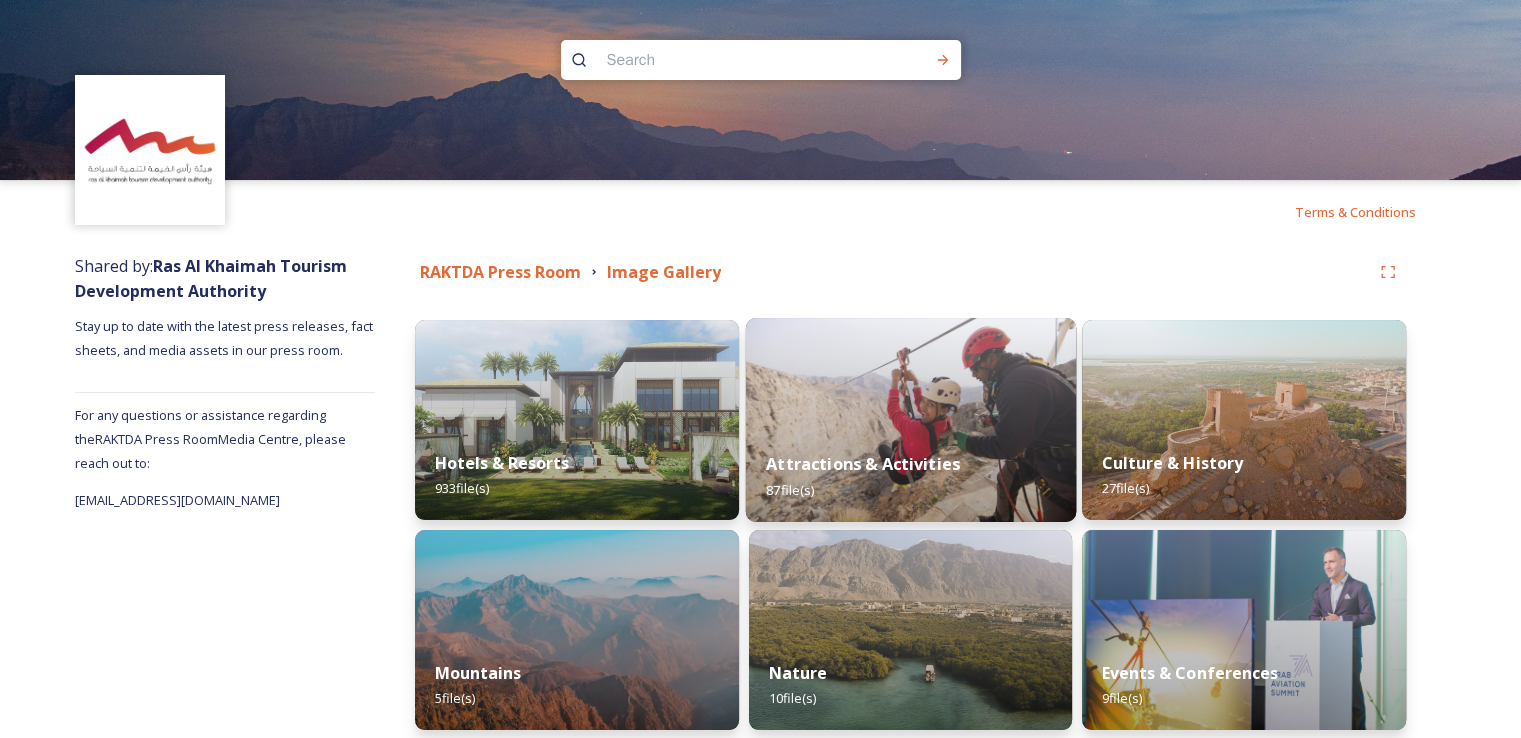 click at bounding box center (910, 420) 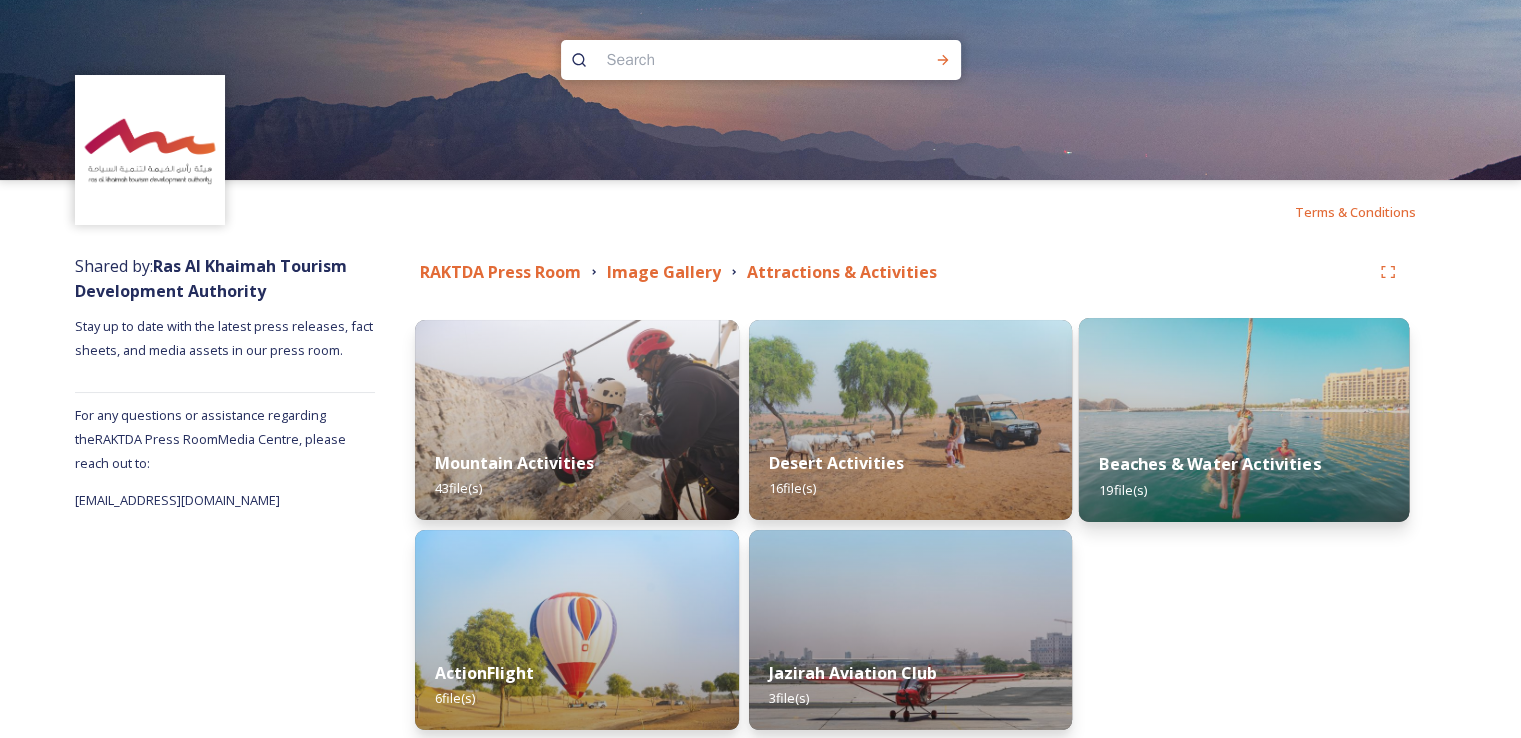click at bounding box center [1244, 420] 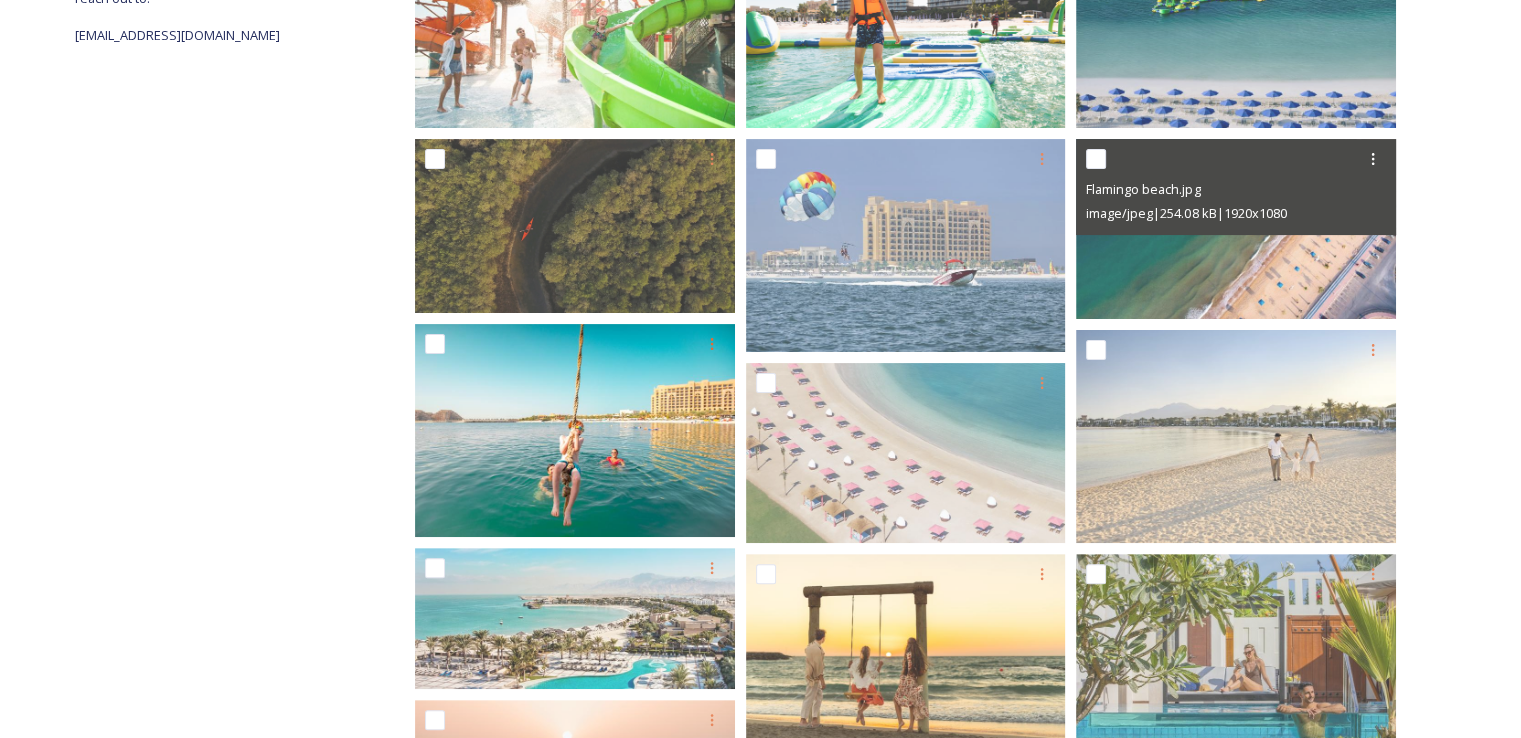 scroll, scrollTop: 500, scrollLeft: 0, axis: vertical 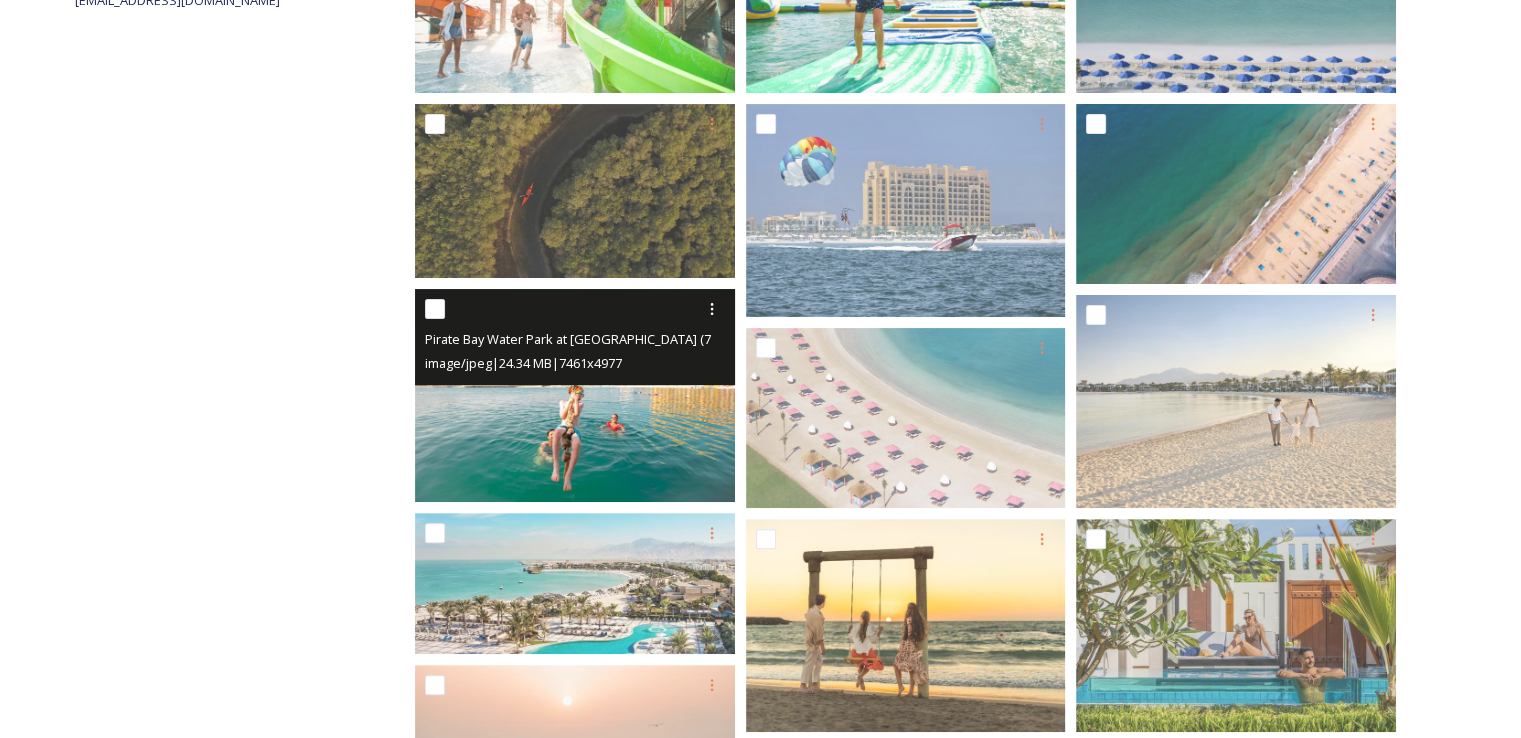 click on "image/jpeg  |  24.34 MB  |  7461  x  4977" at bounding box center (523, 363) 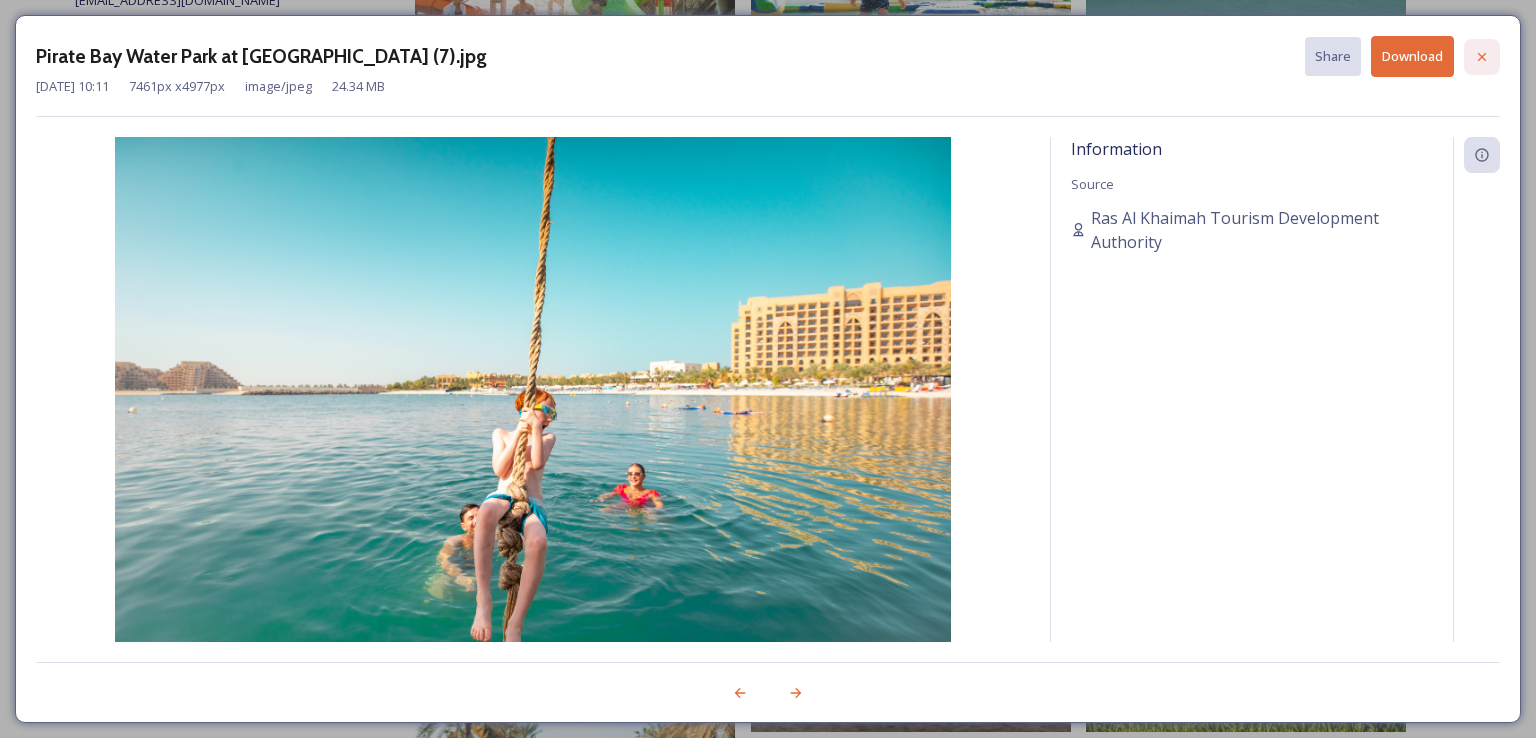 click 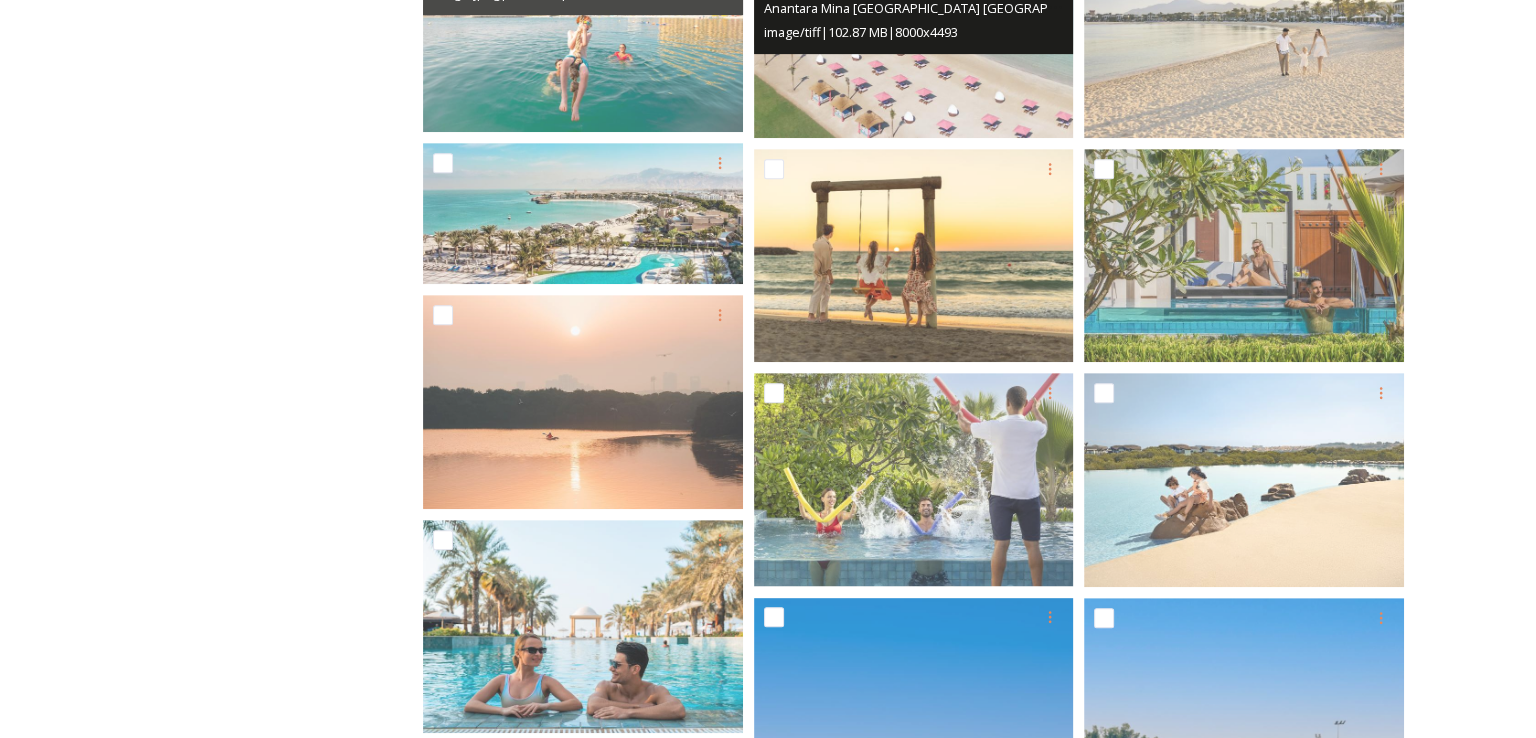 scroll, scrollTop: 900, scrollLeft: 0, axis: vertical 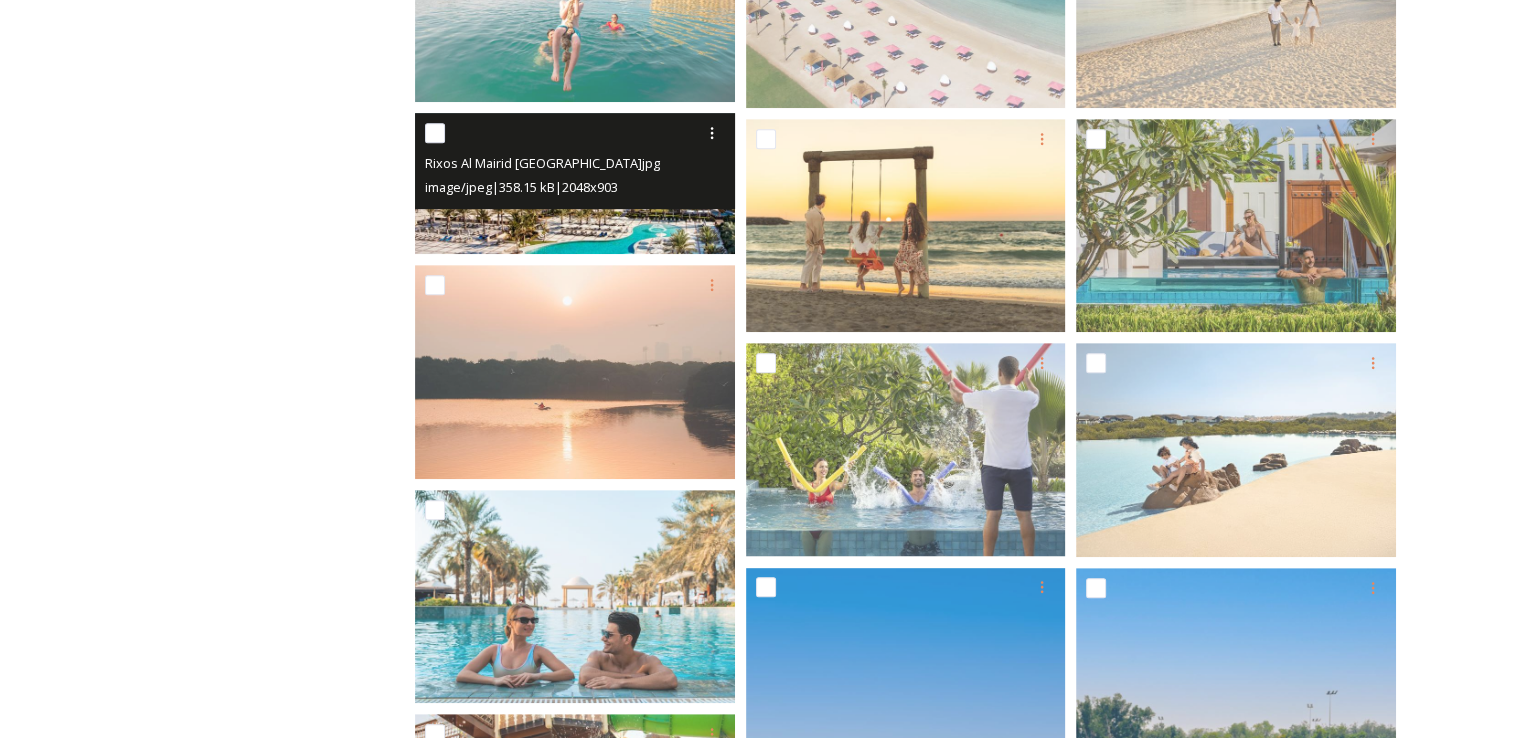 click at bounding box center (575, 183) 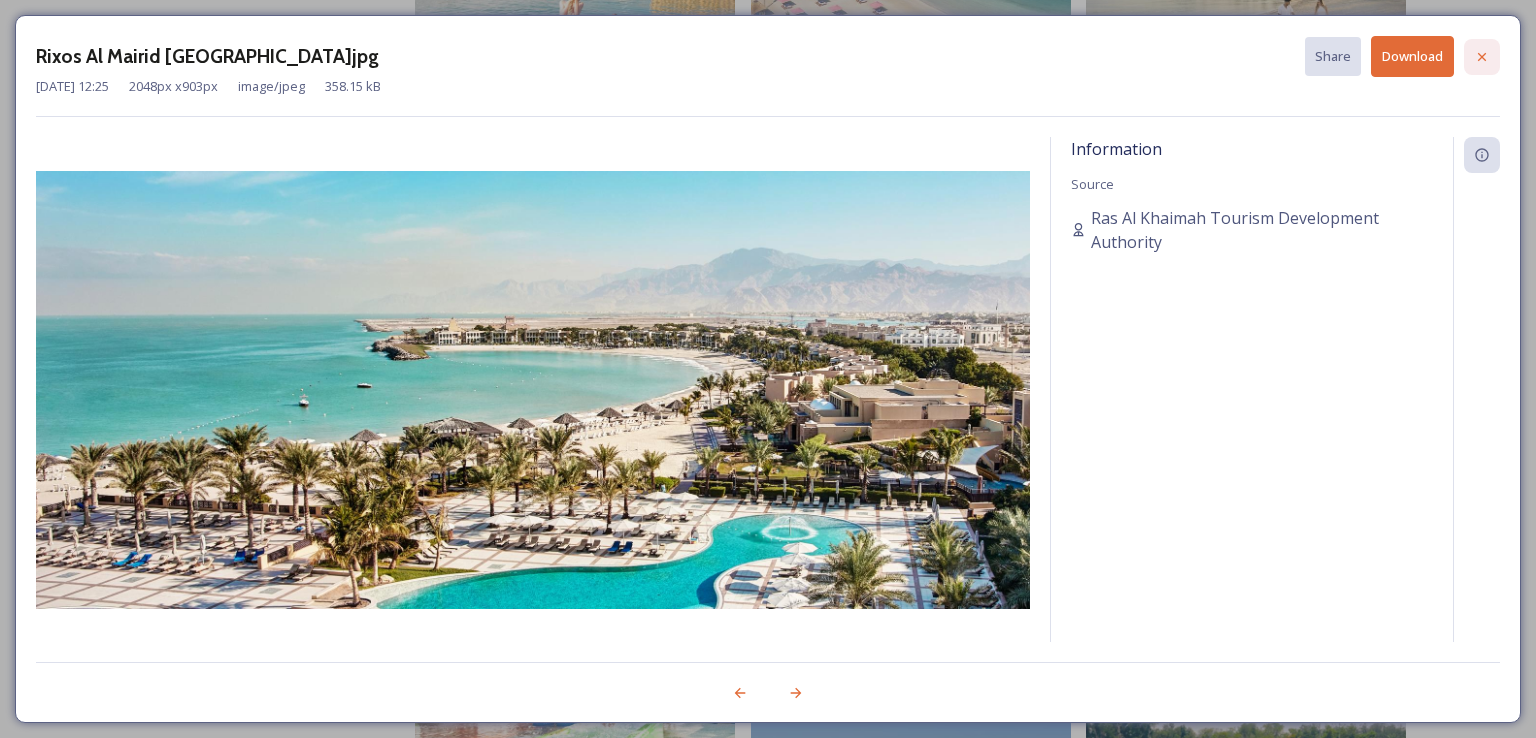 click 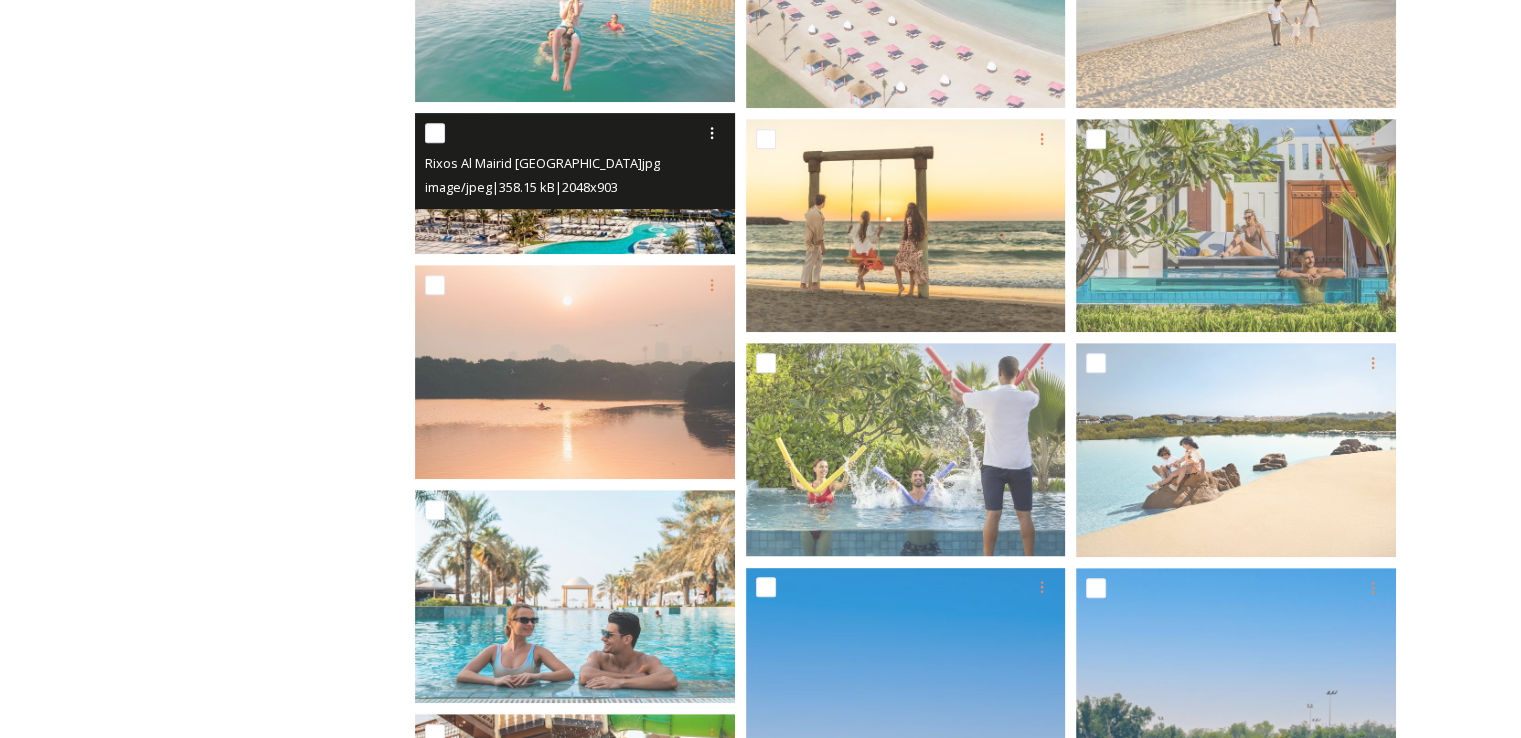 click at bounding box center (575, 183) 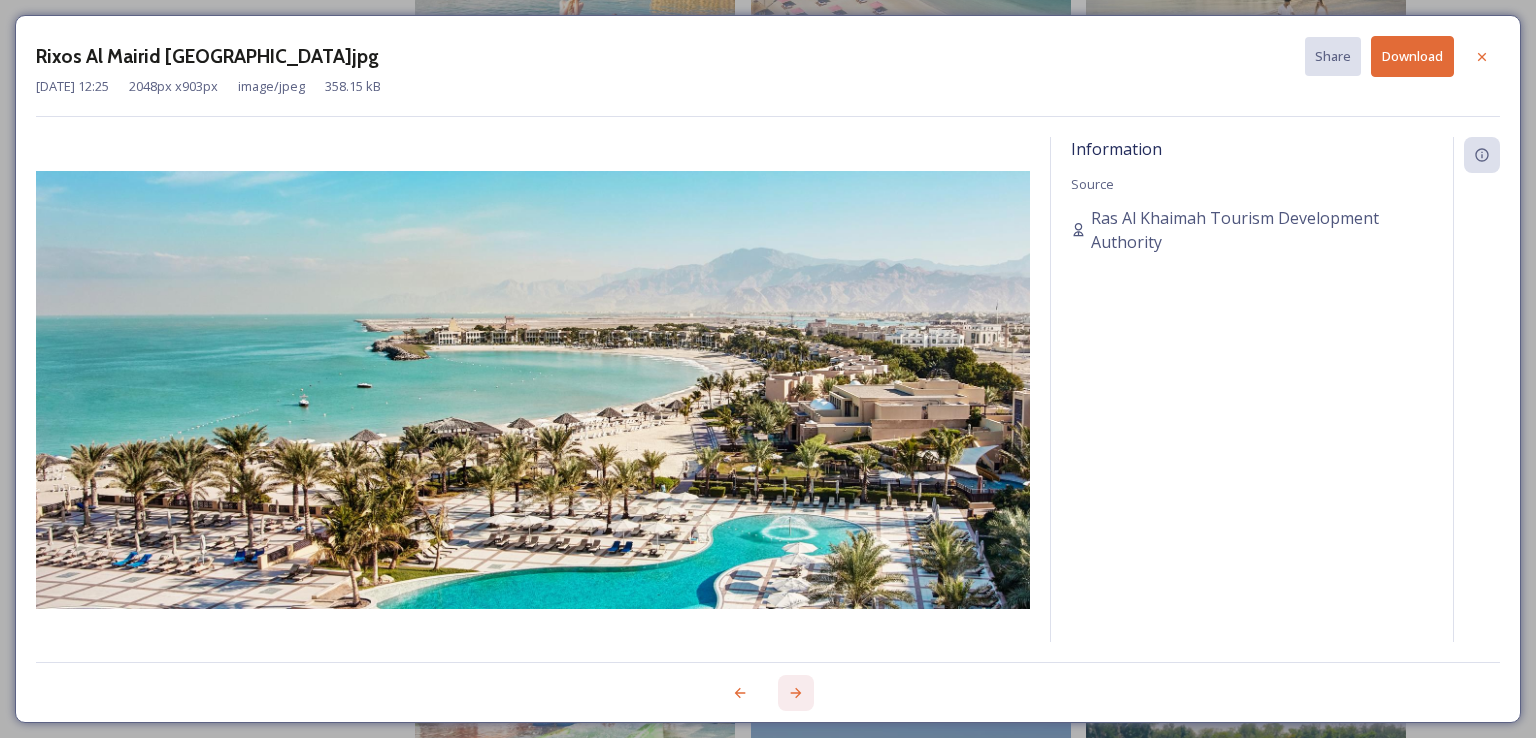 click 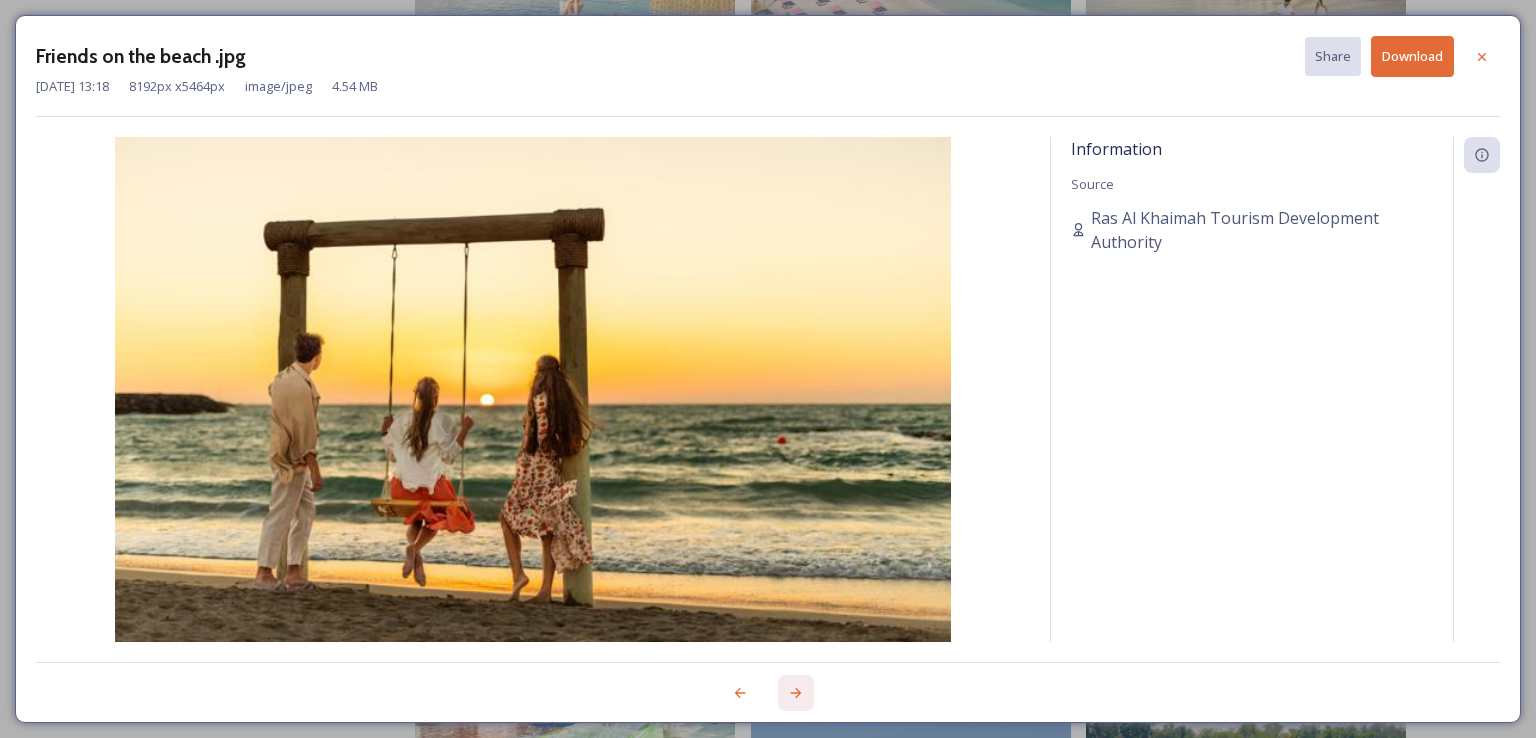 click 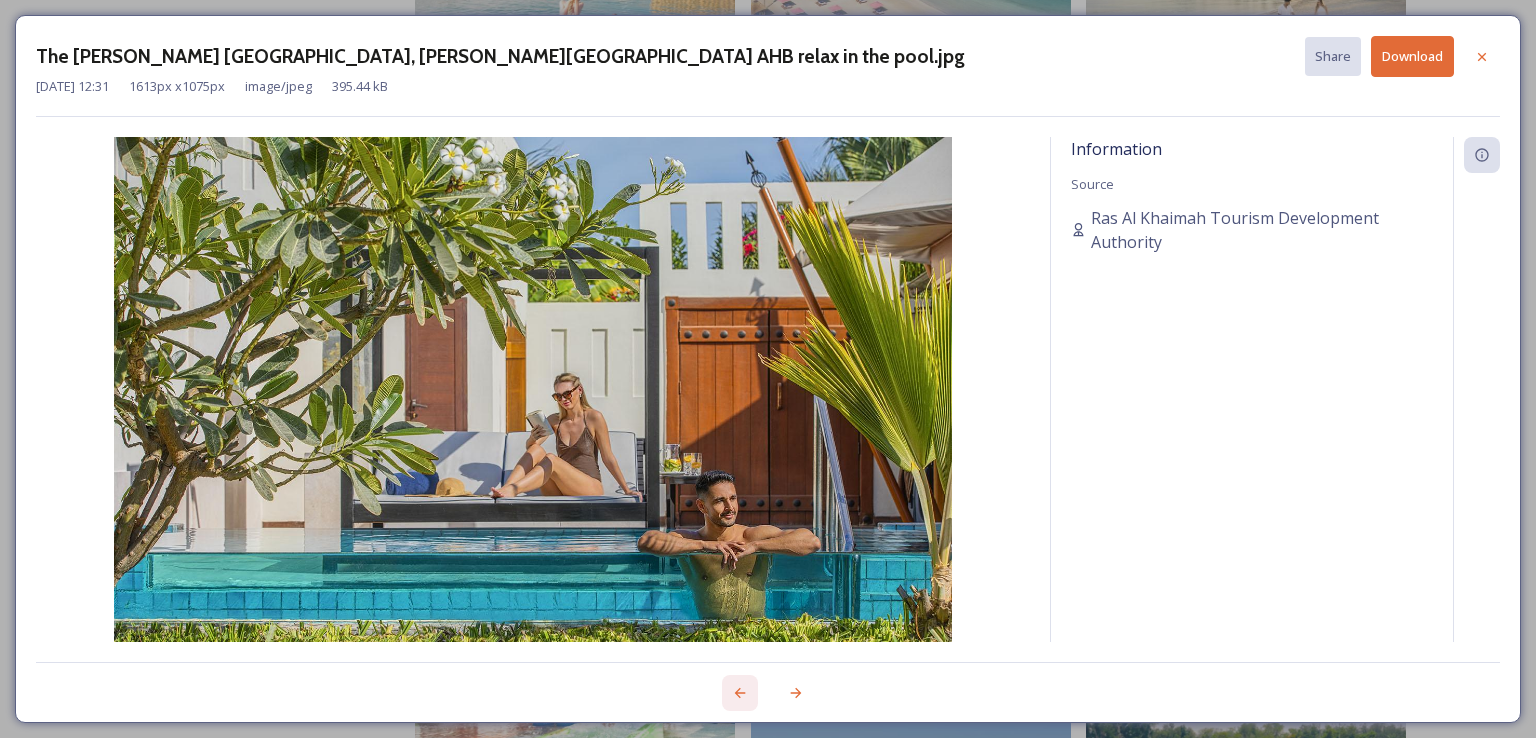 click 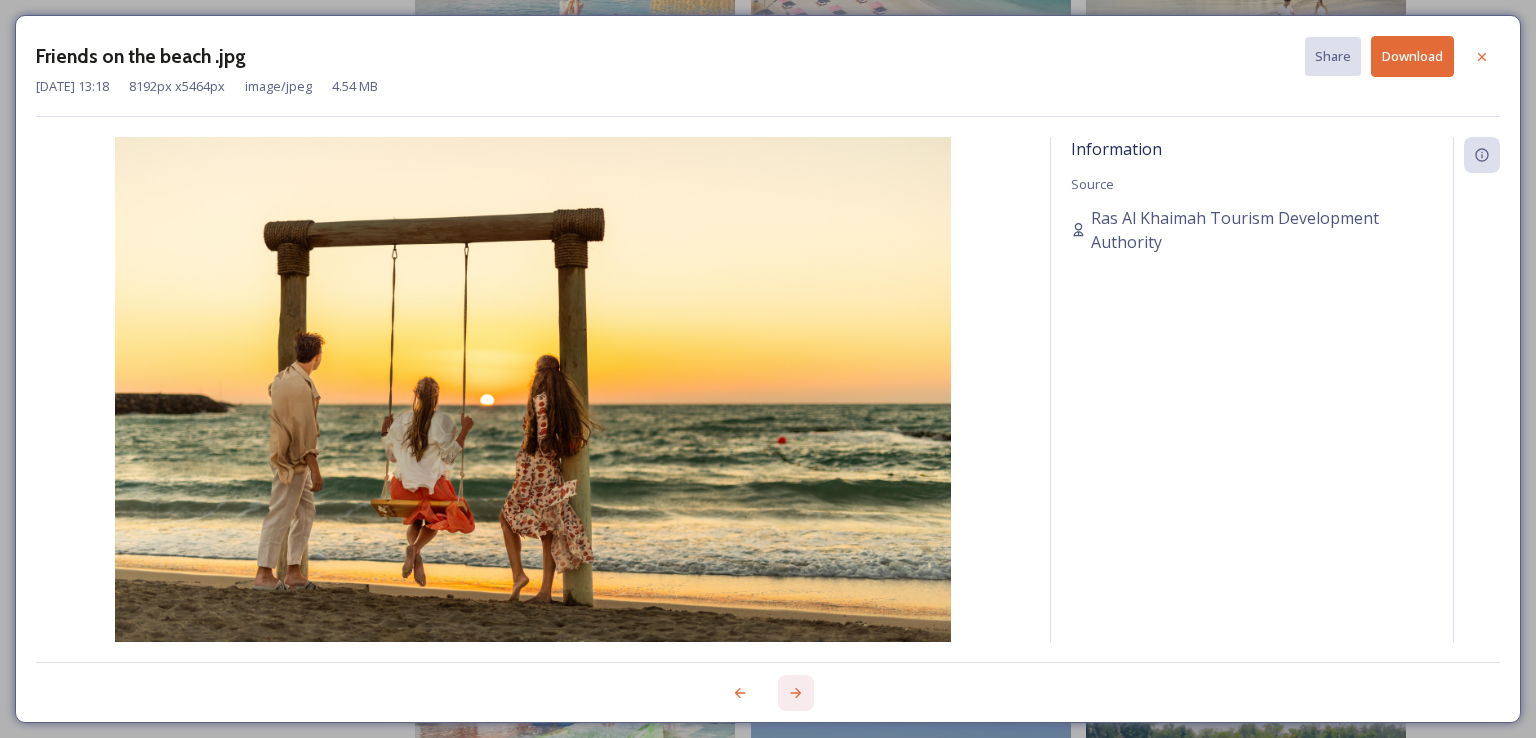 click 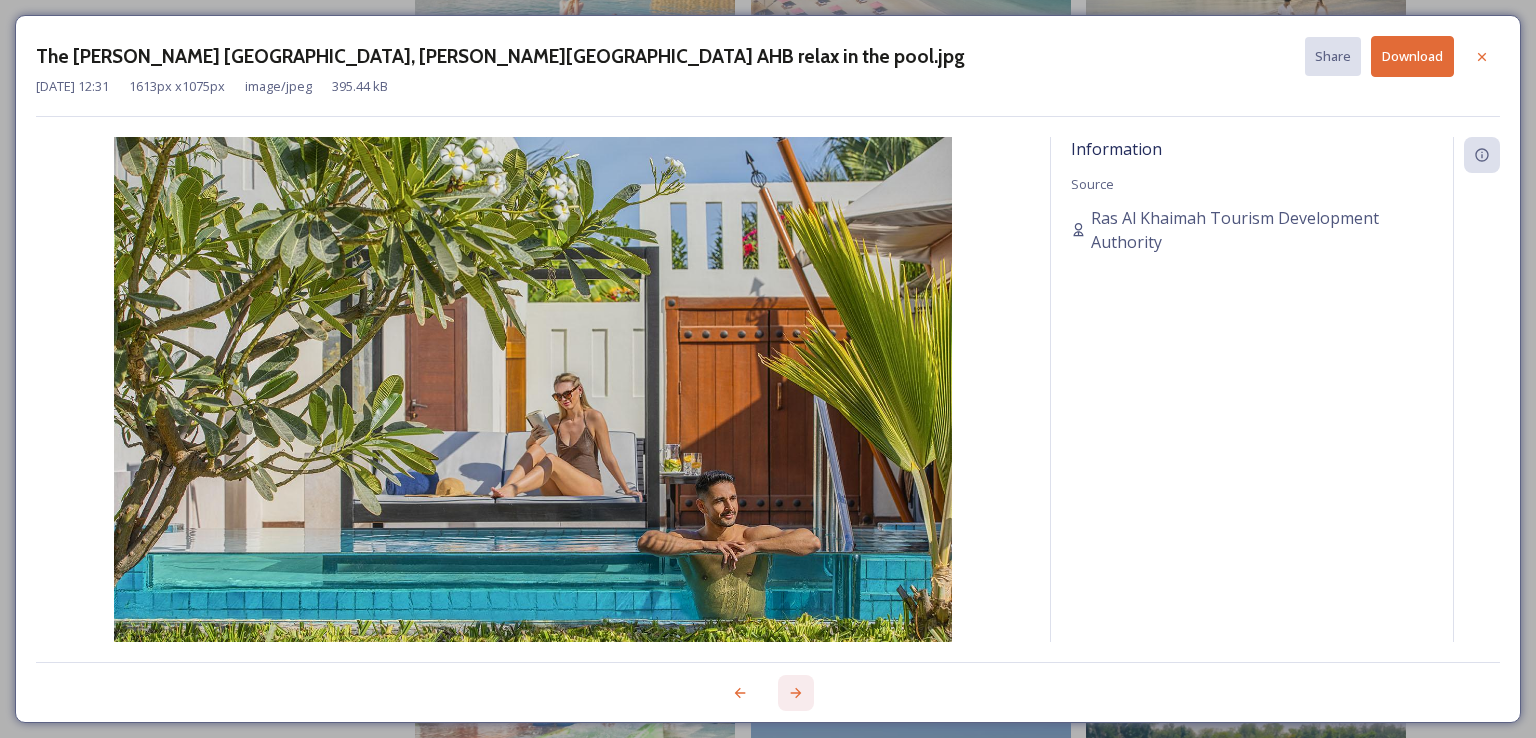 click 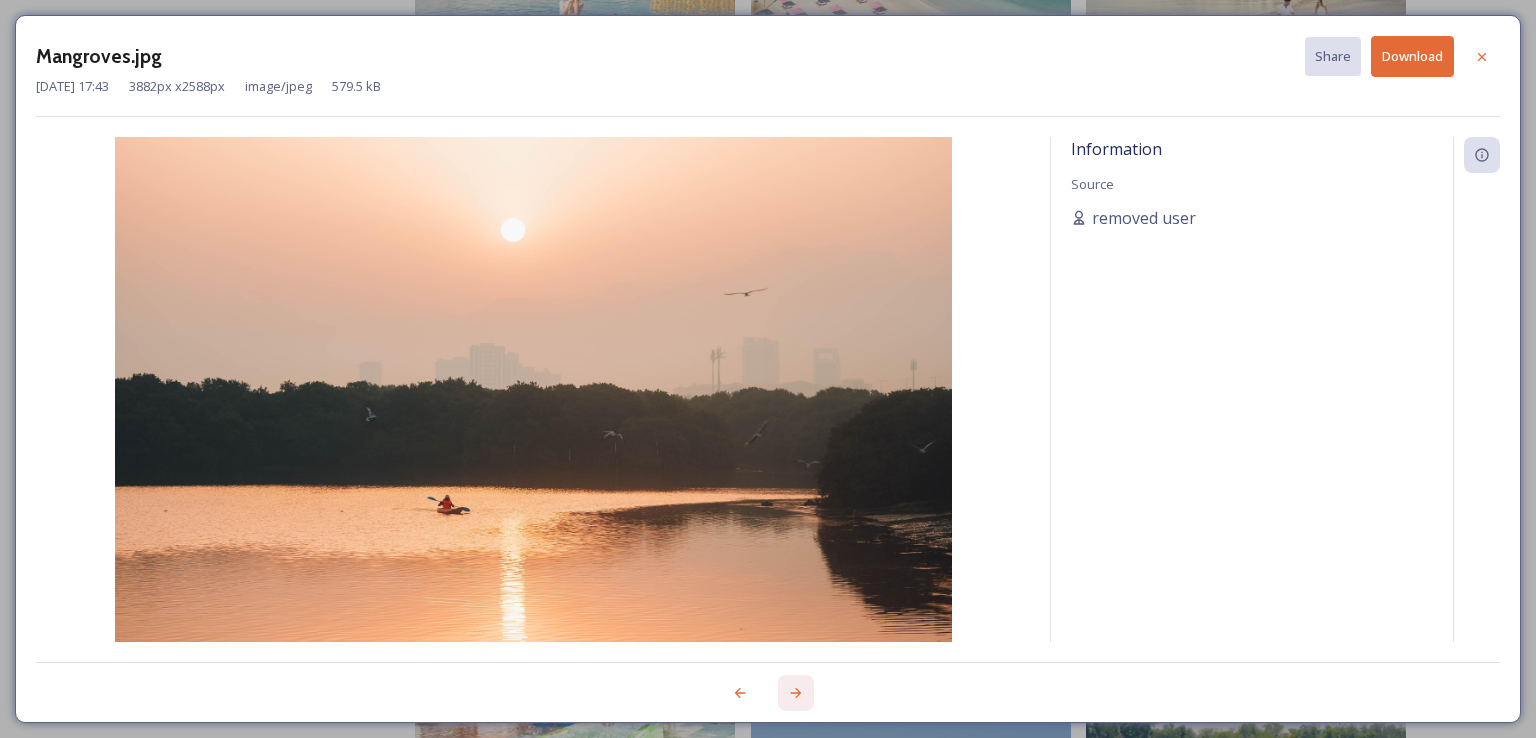 click 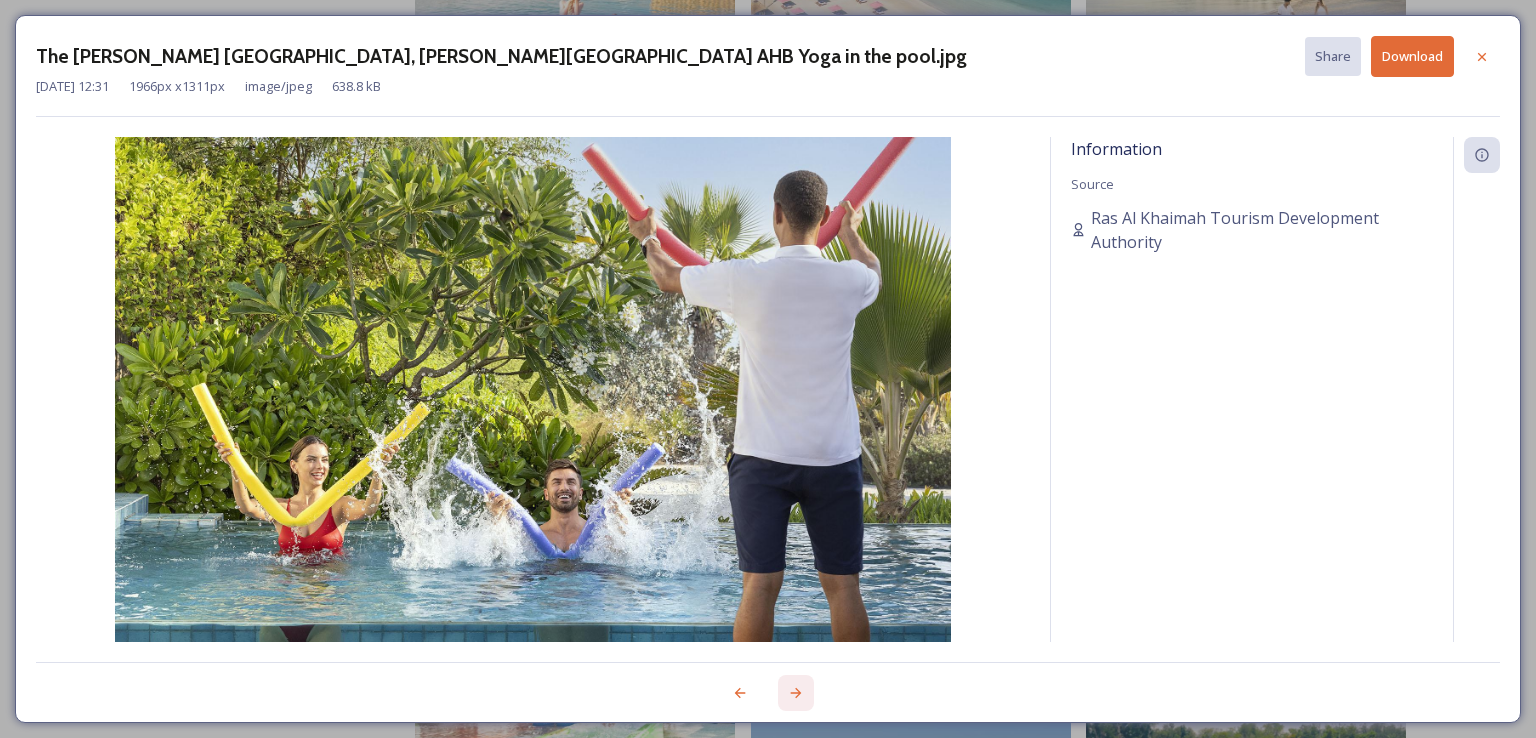 click 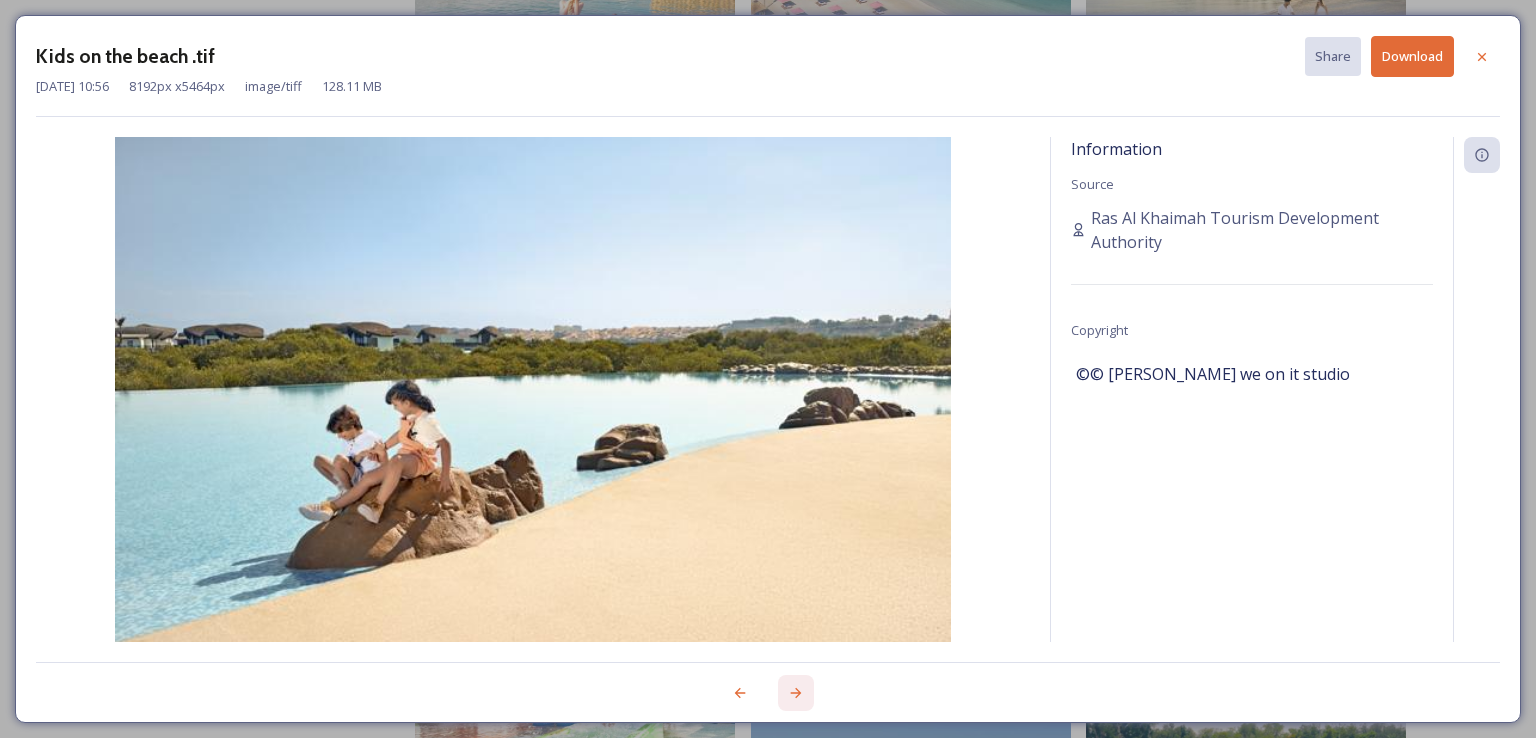 click 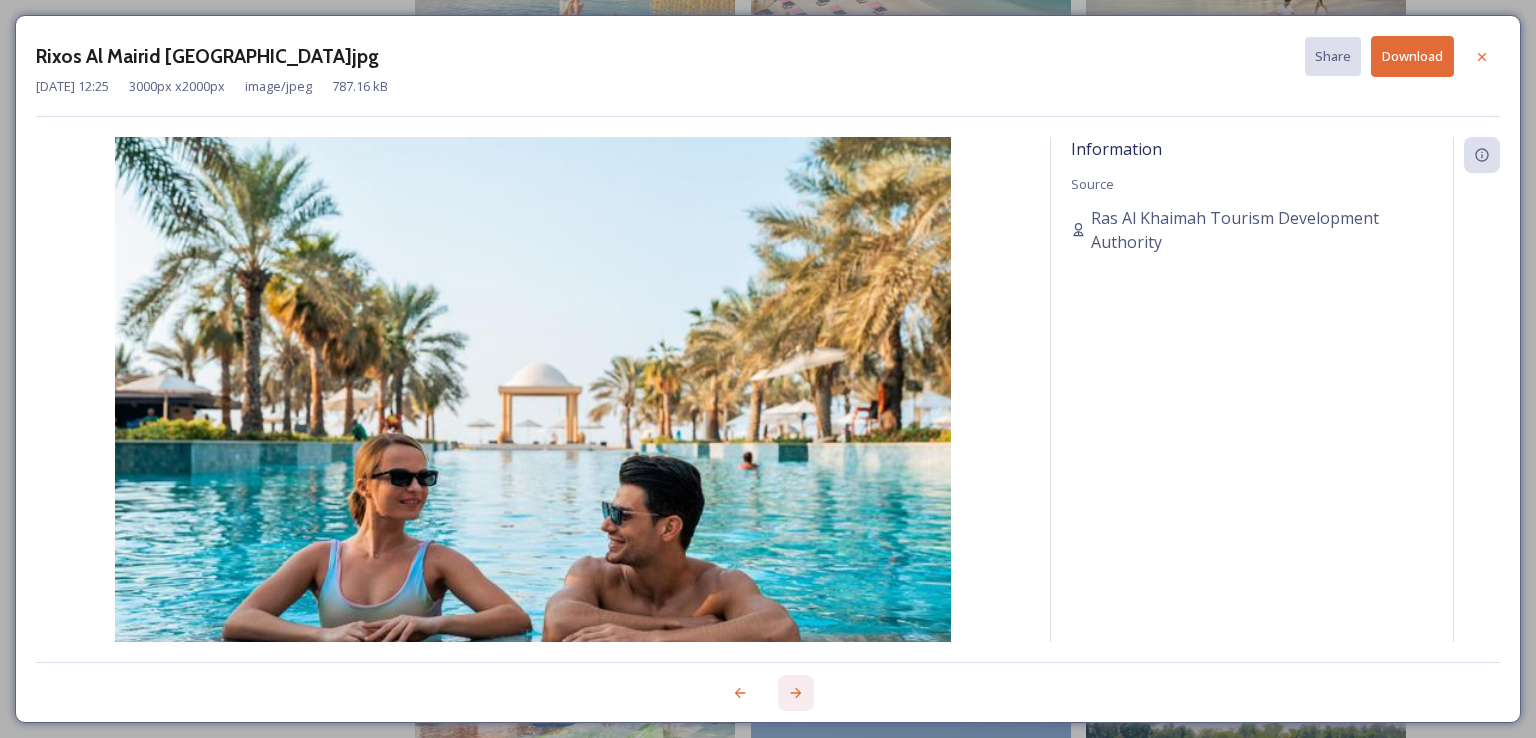 click 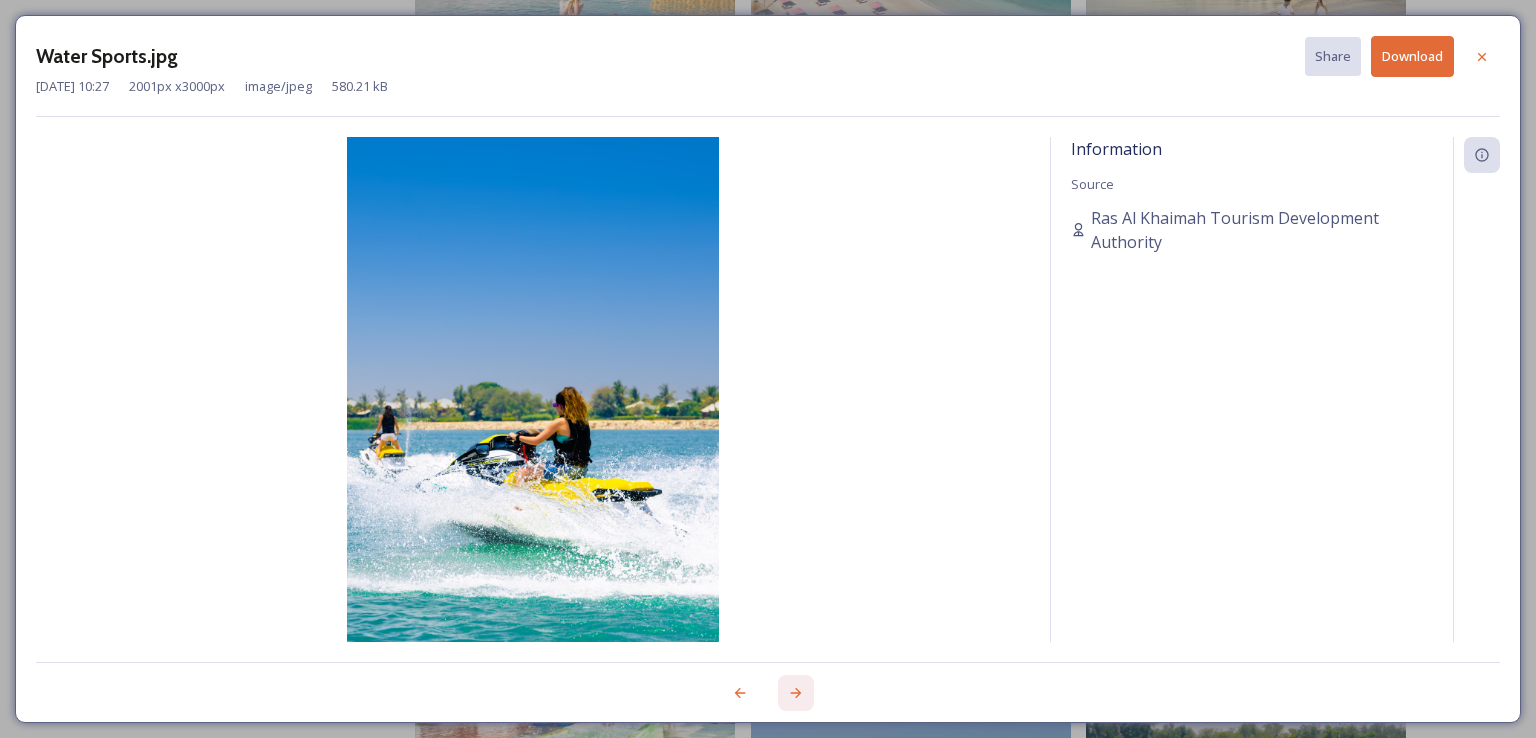 click 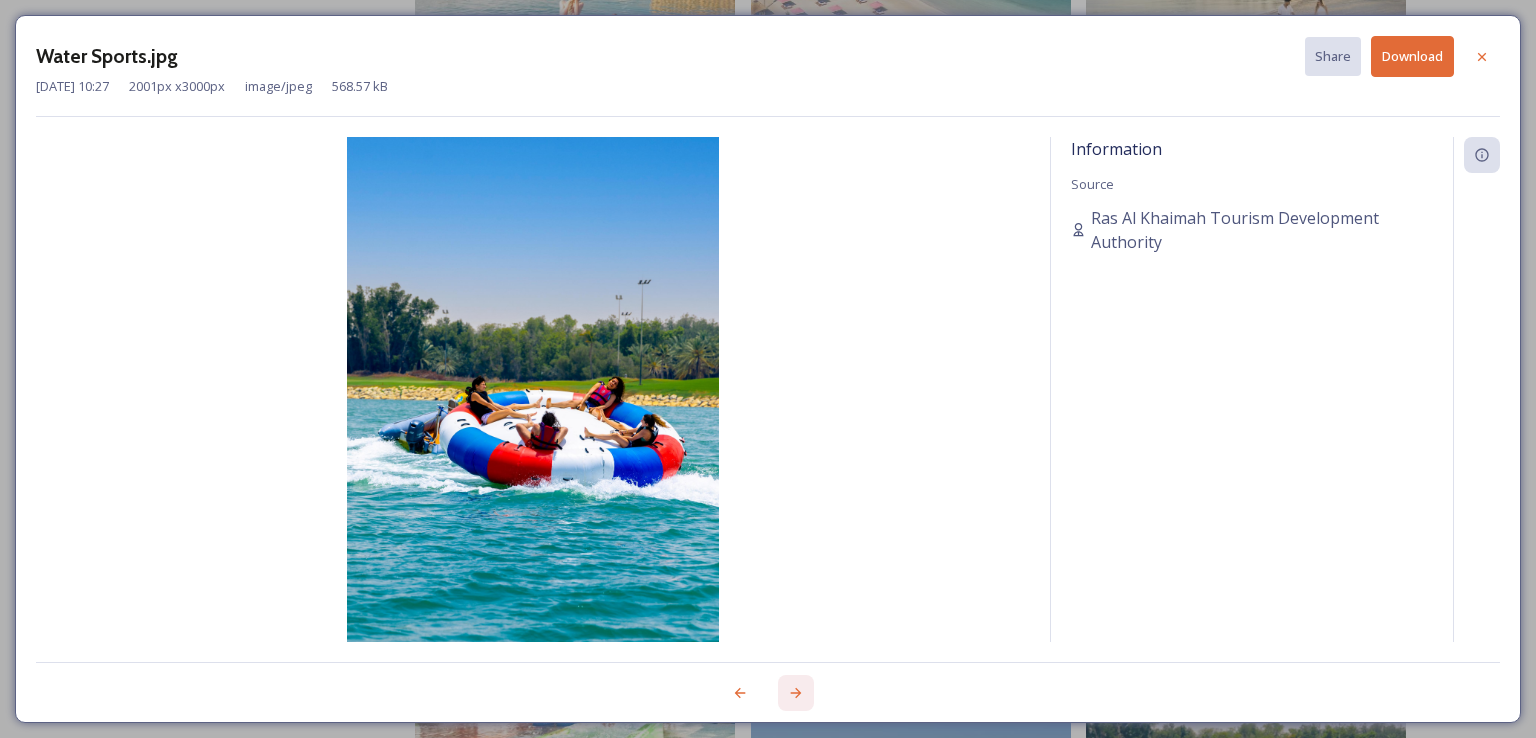 click 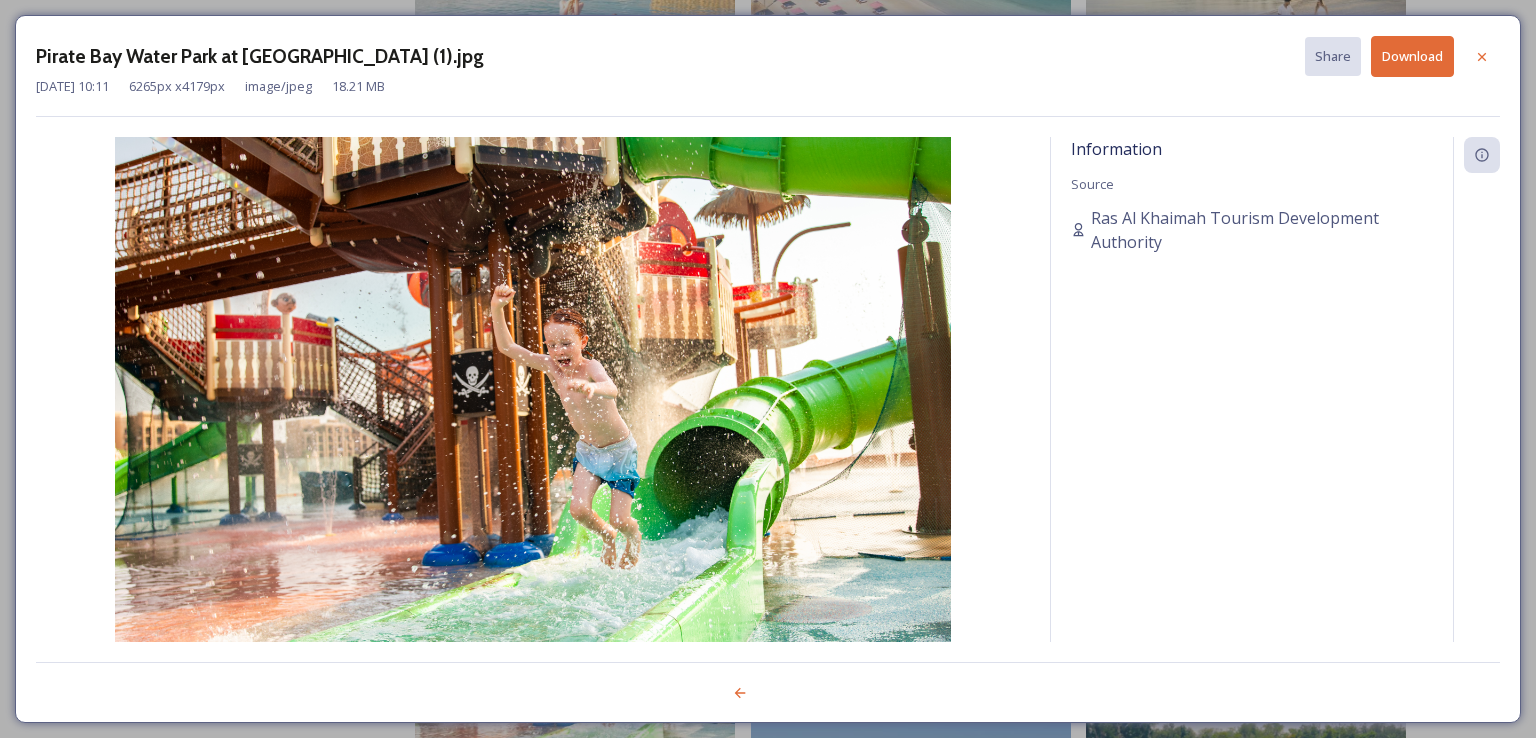 click at bounding box center (768, 682) 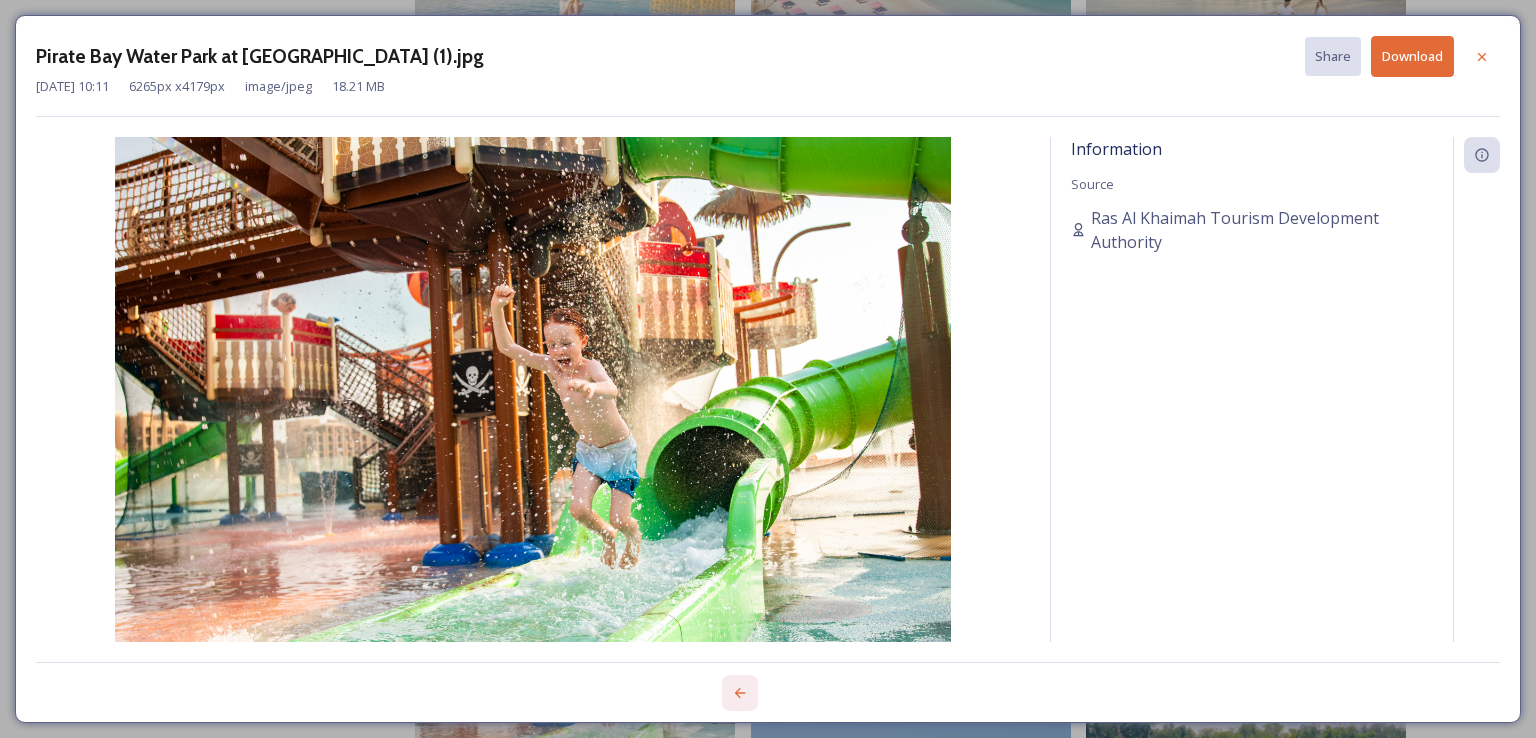 click 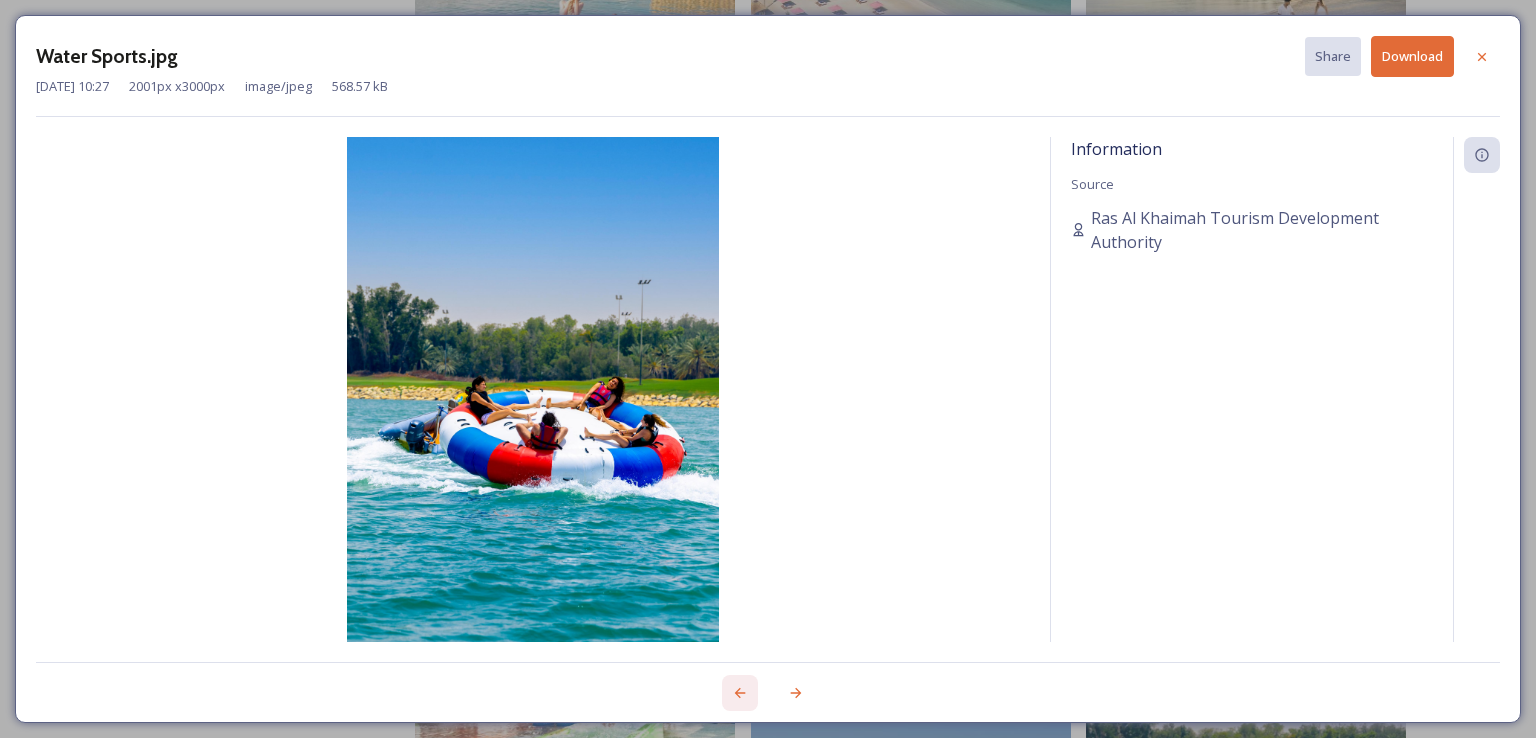 click 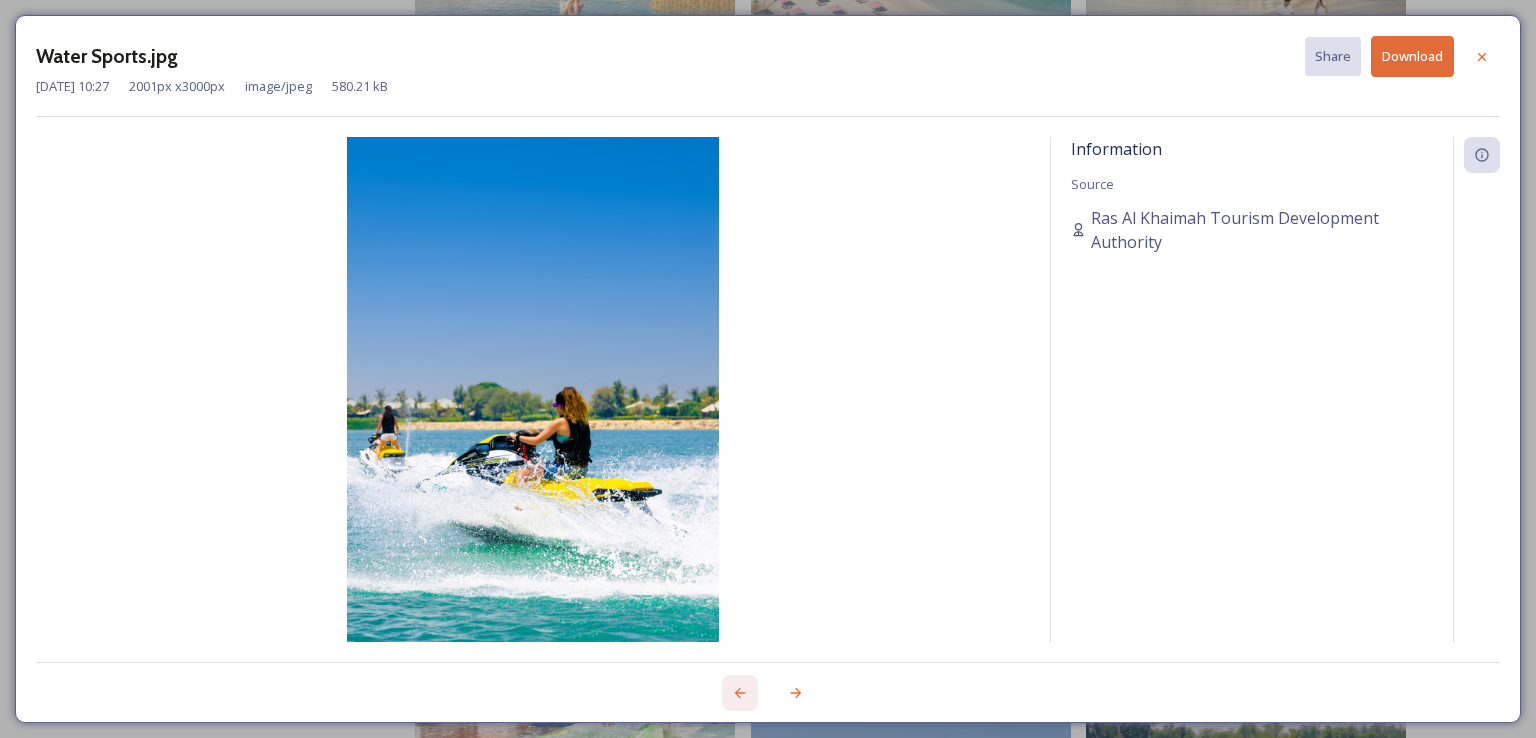 click 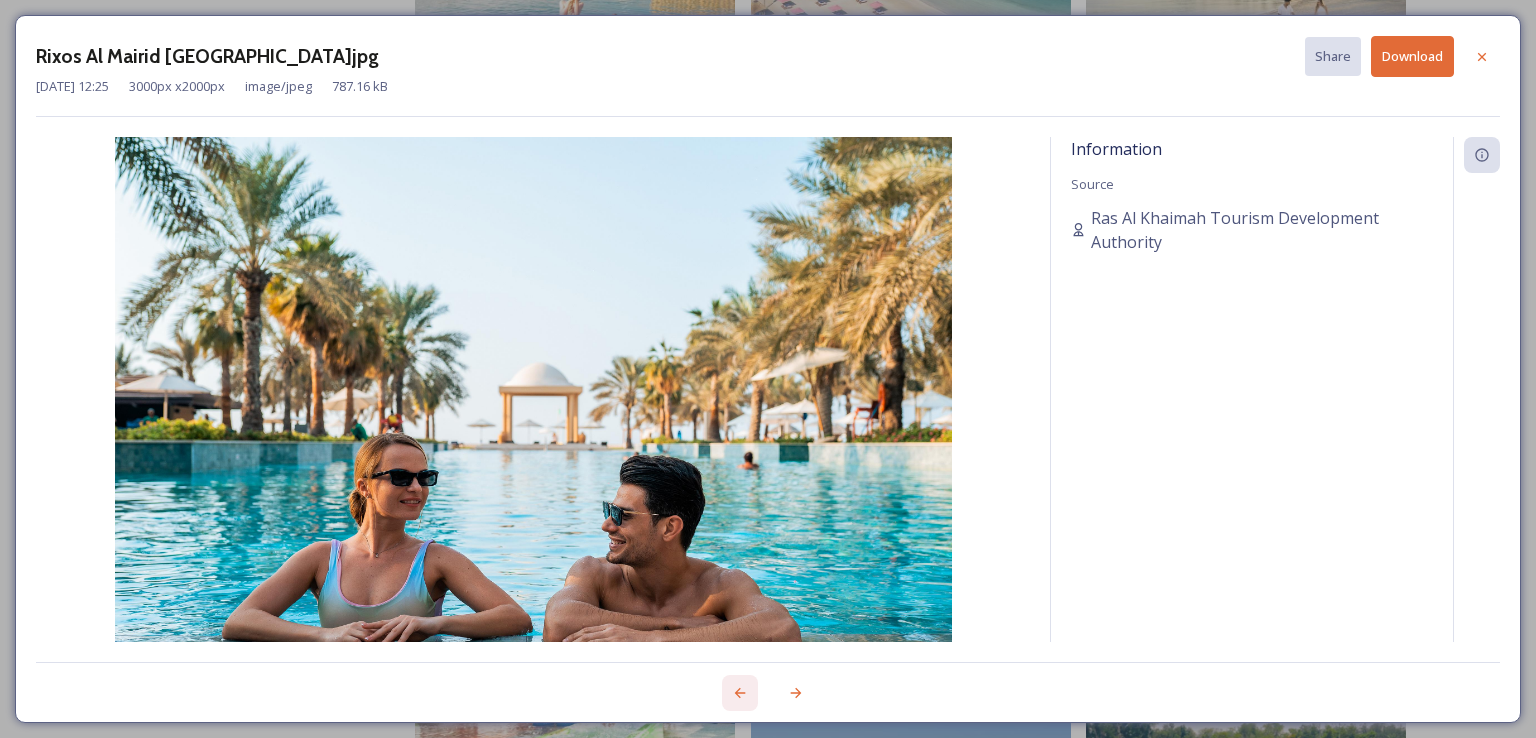 click 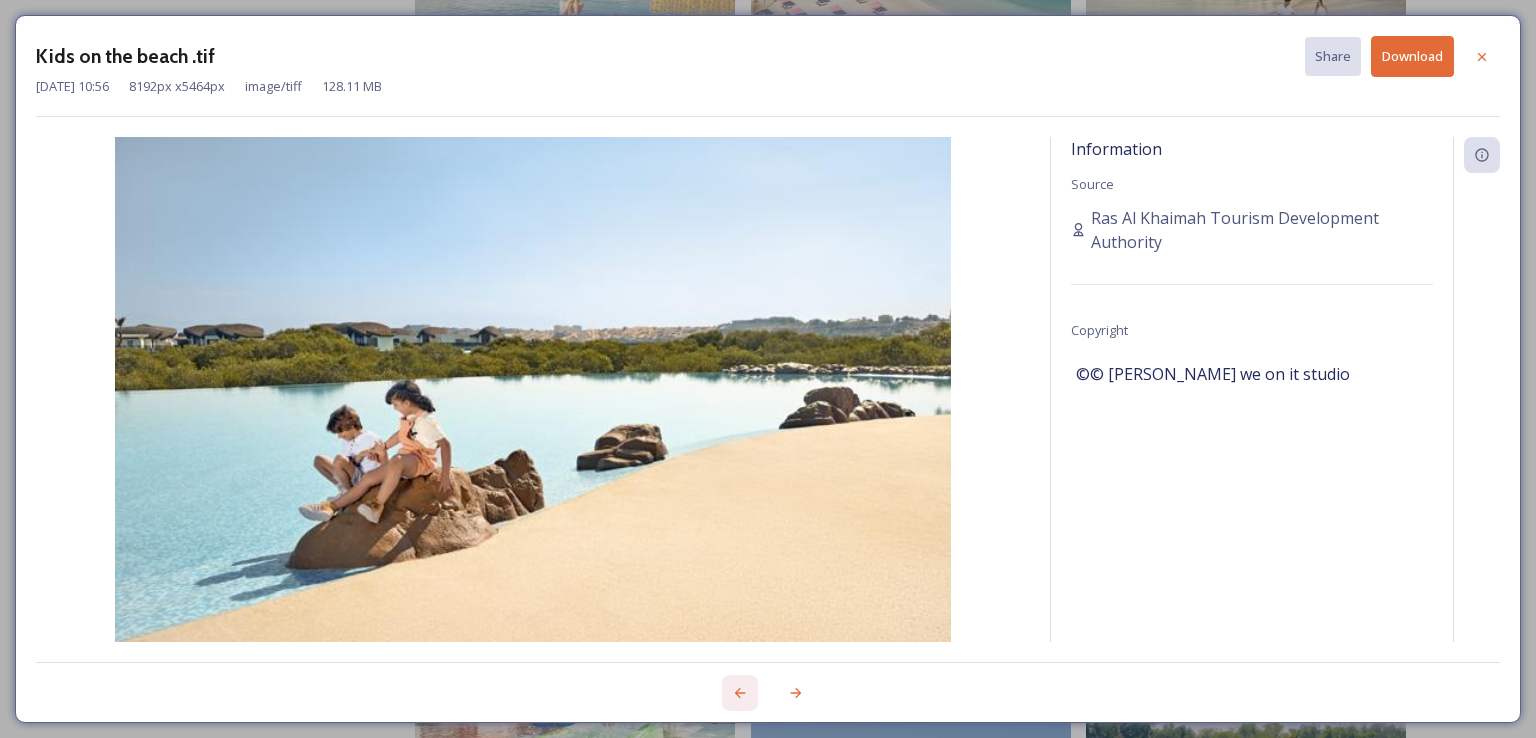 click 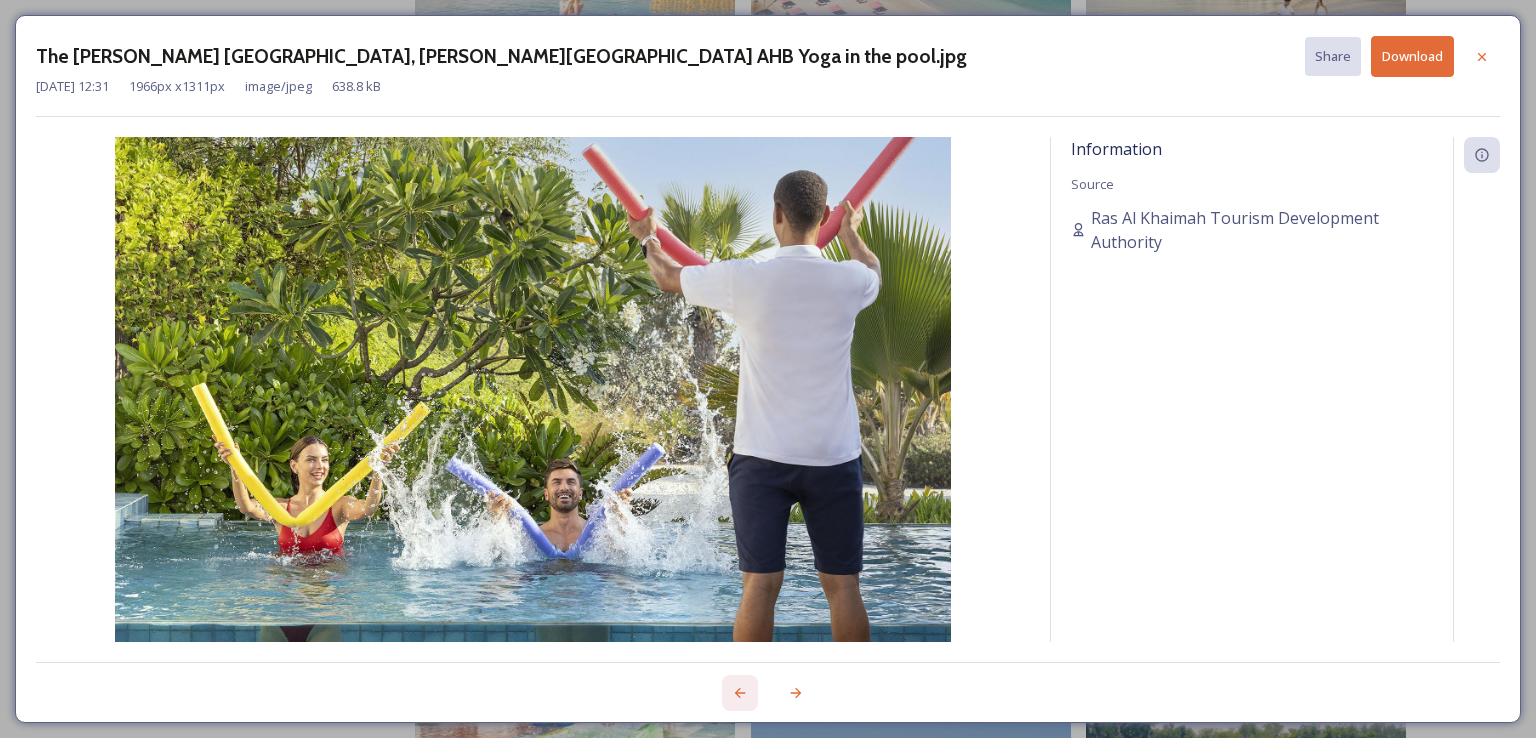 click 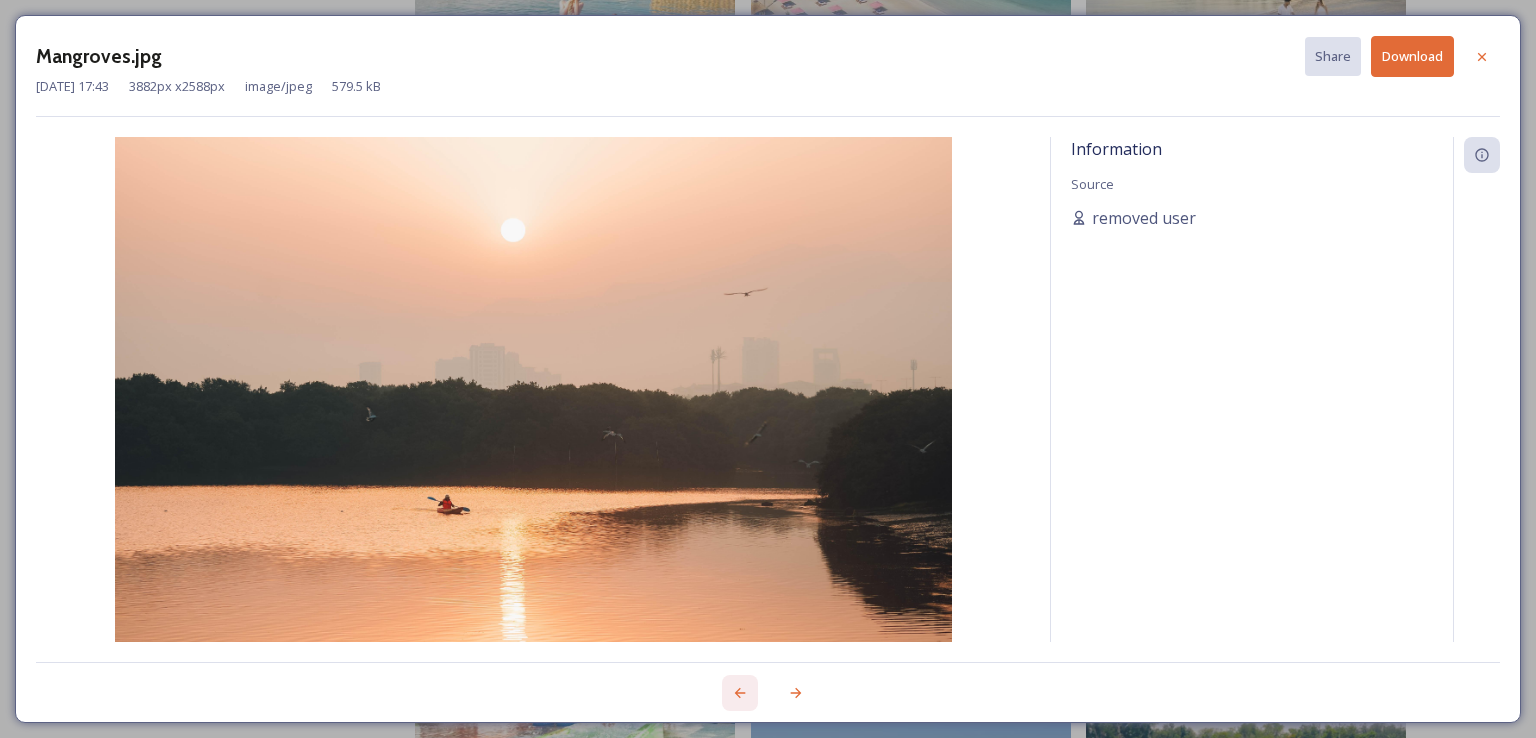 click 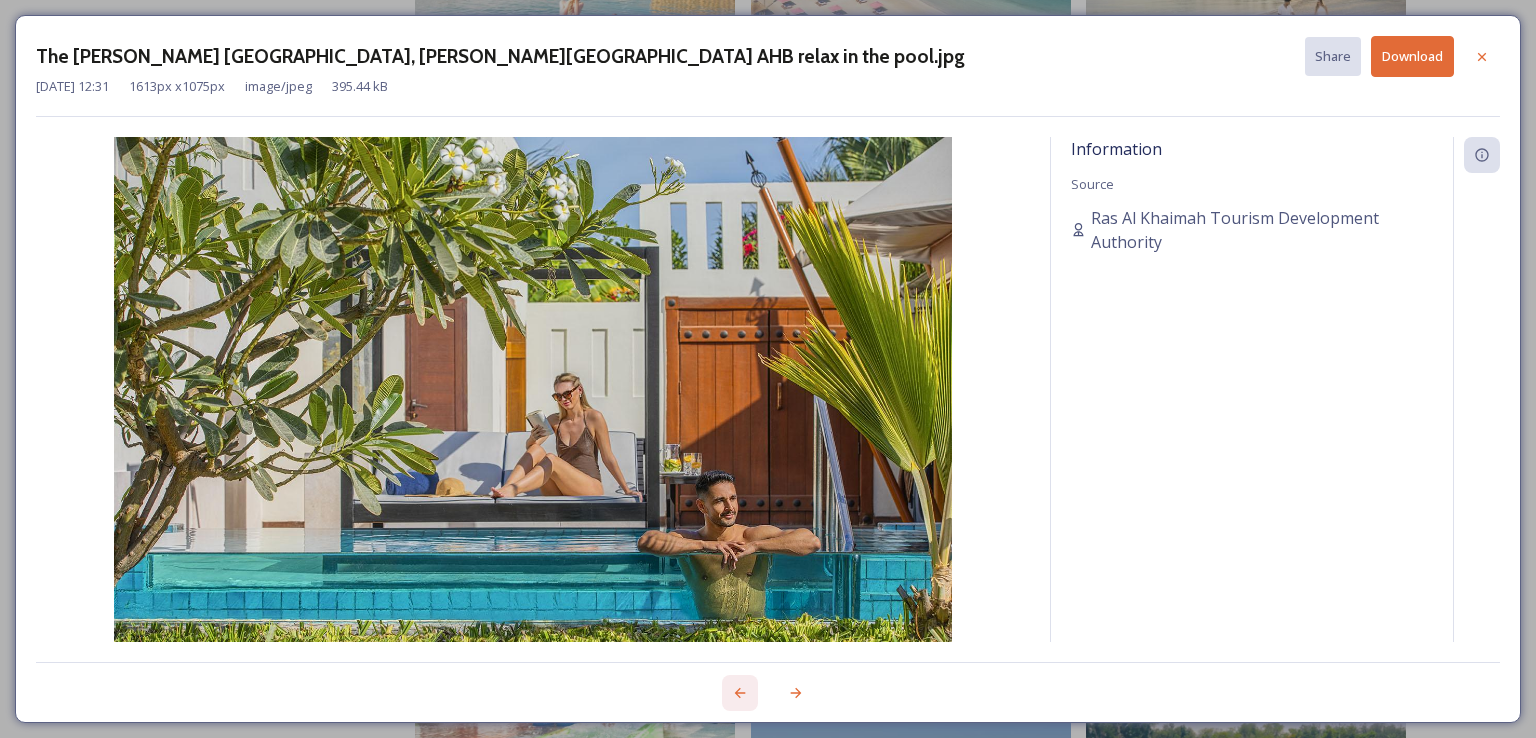 click 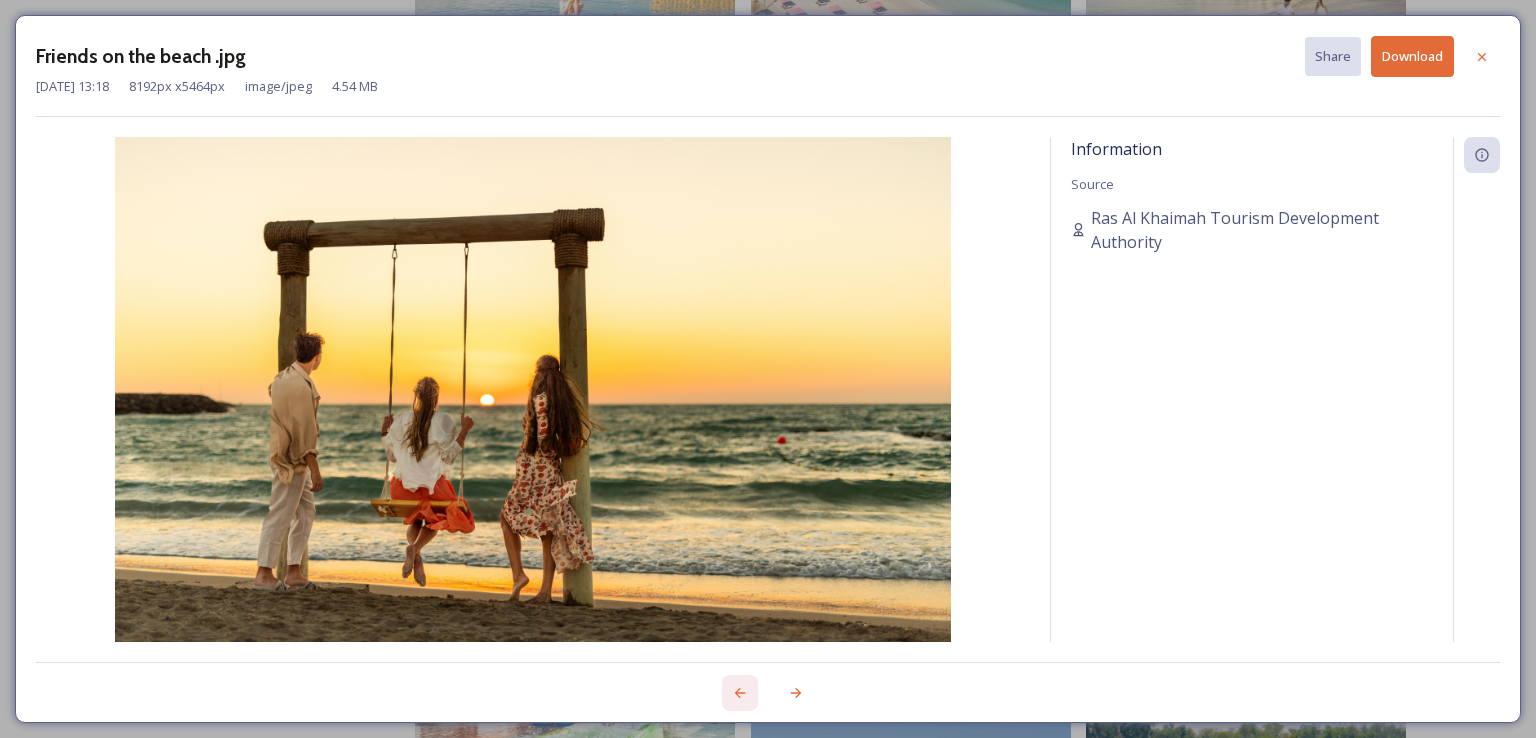 click 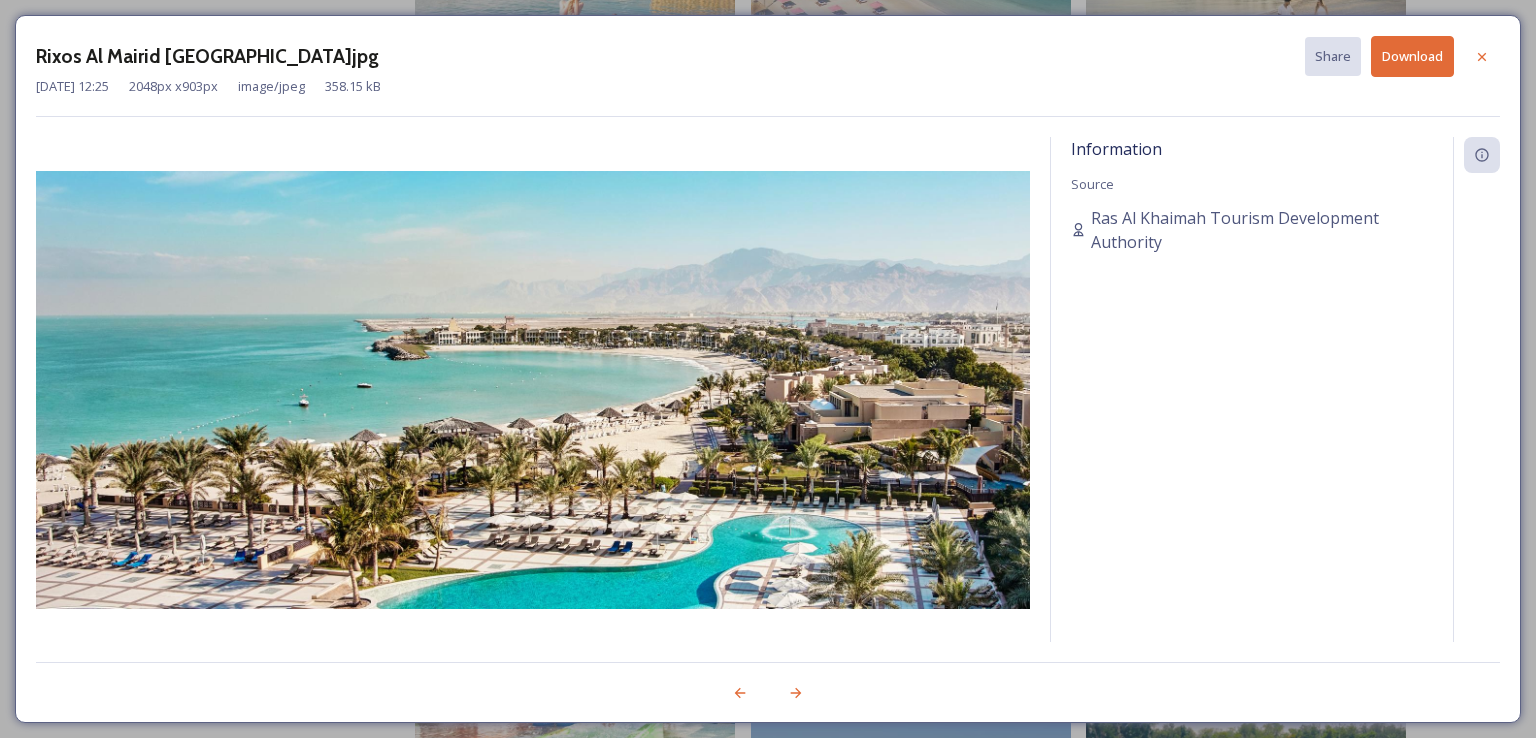 click on "Rixos Al Mairid [GEOGRAPHIC_DATA]jpg Share Download [DATE] 12:25 2048 px x  903 px image/jpeg 358.15 kB Information Source Ras Al Khaimah Tourism Development Authority" at bounding box center (768, 369) 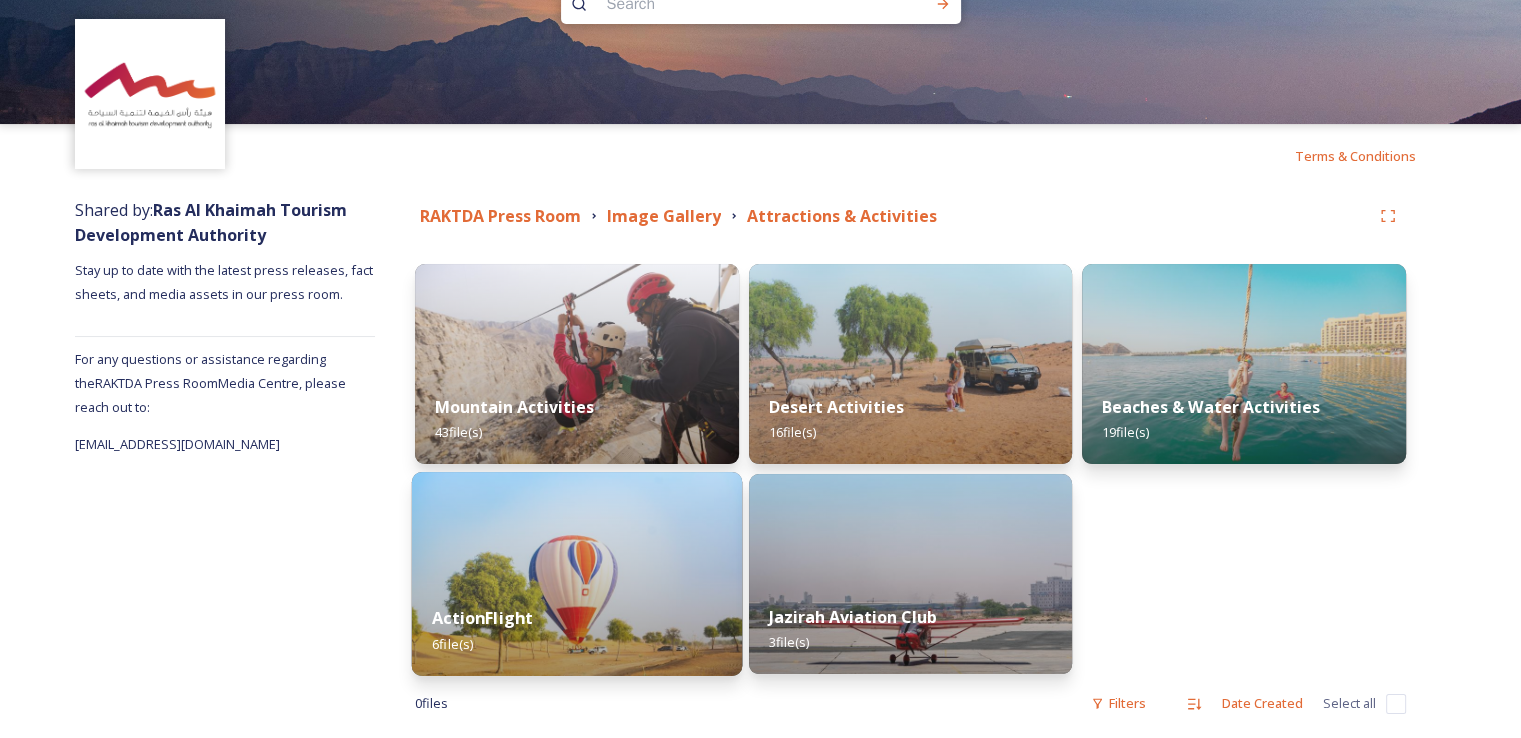 scroll, scrollTop: 85, scrollLeft: 0, axis: vertical 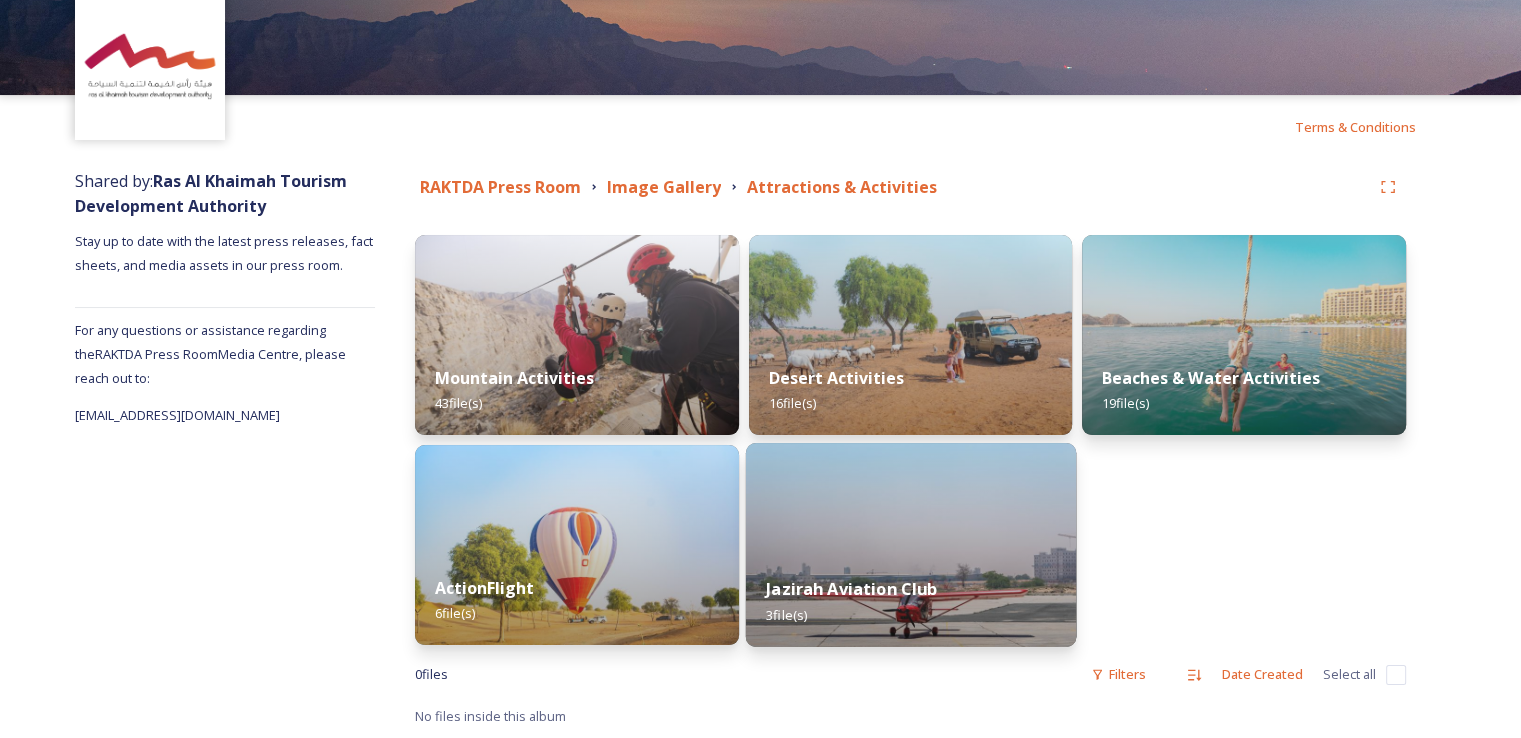 click at bounding box center (910, 545) 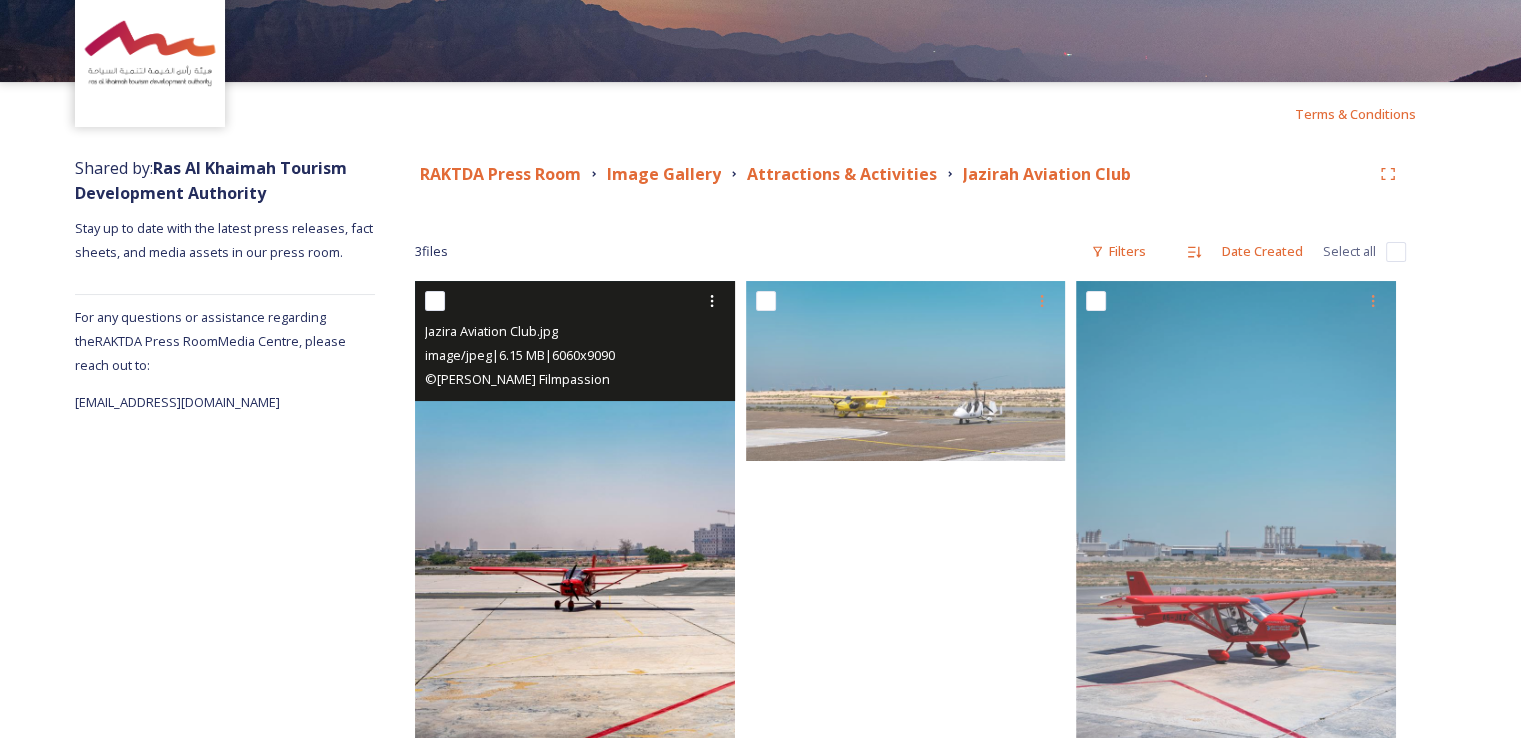 scroll, scrollTop: 165, scrollLeft: 0, axis: vertical 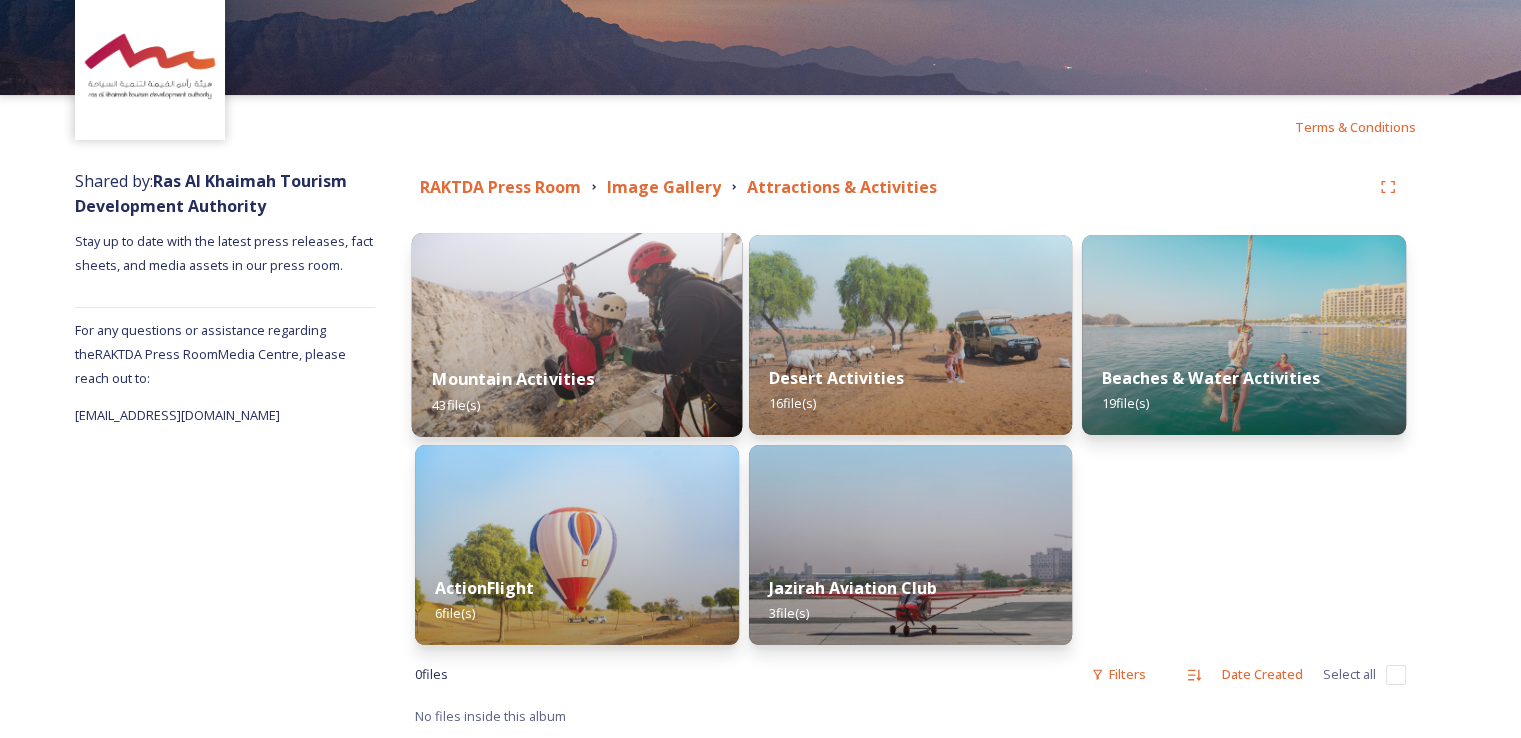 click at bounding box center (577, 335) 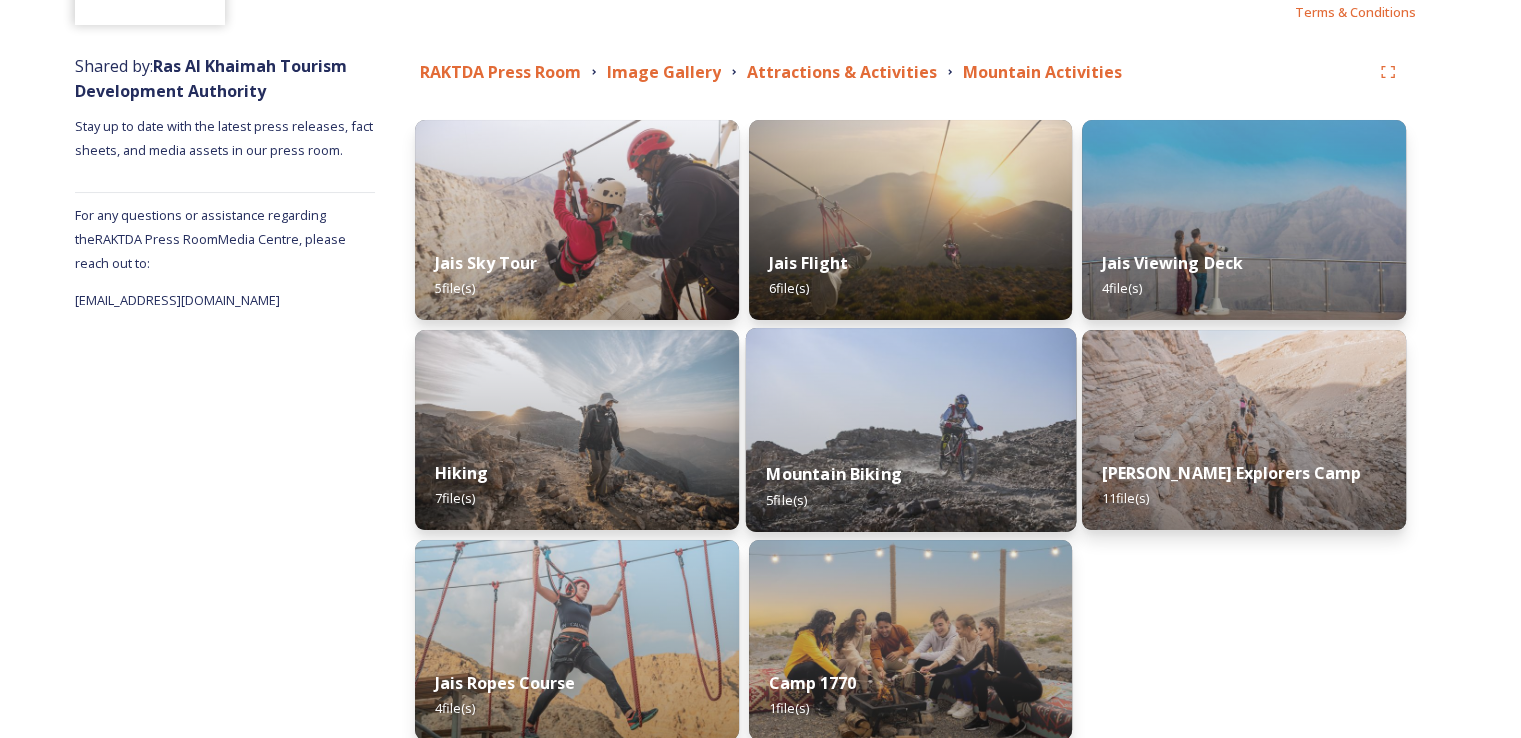 scroll, scrollTop: 296, scrollLeft: 0, axis: vertical 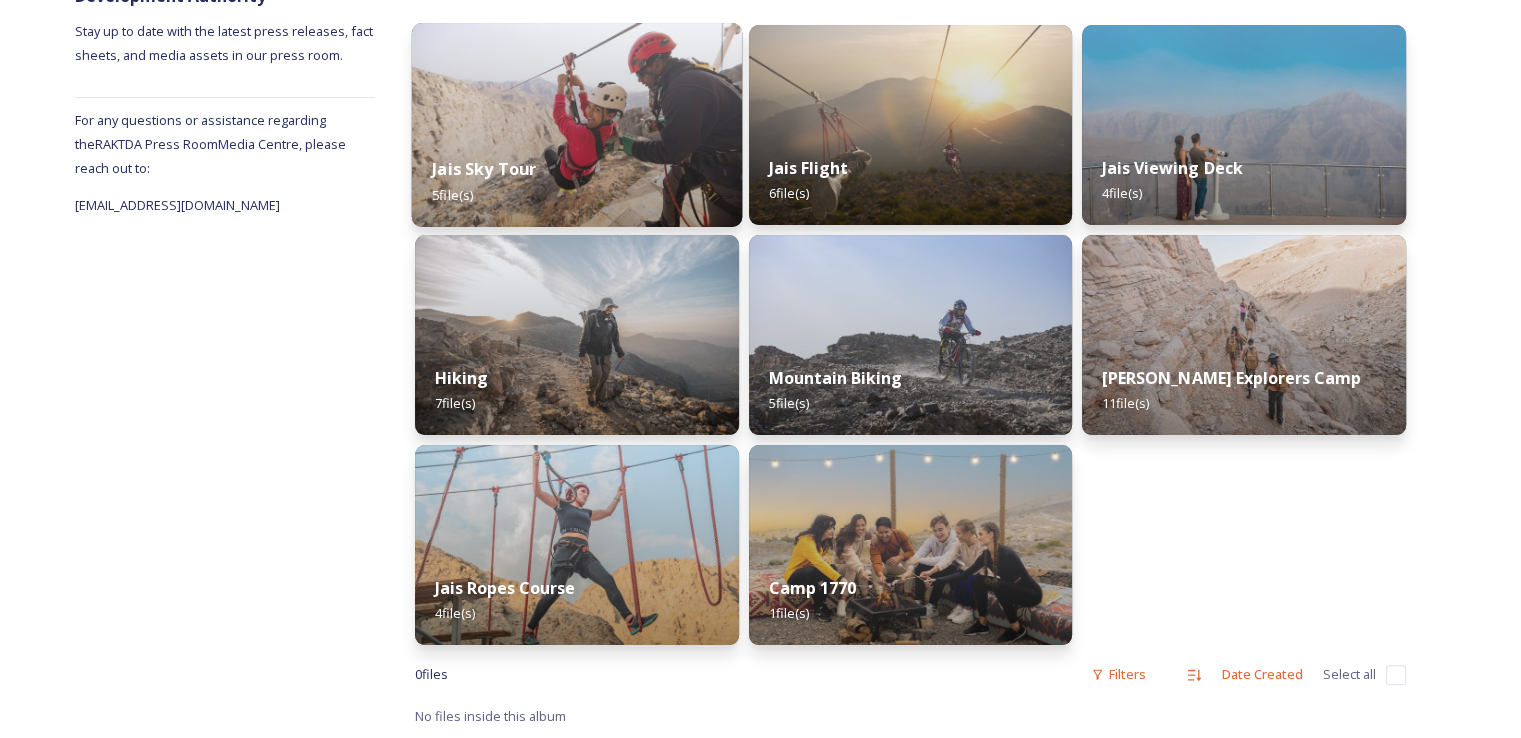 click at bounding box center [577, 125] 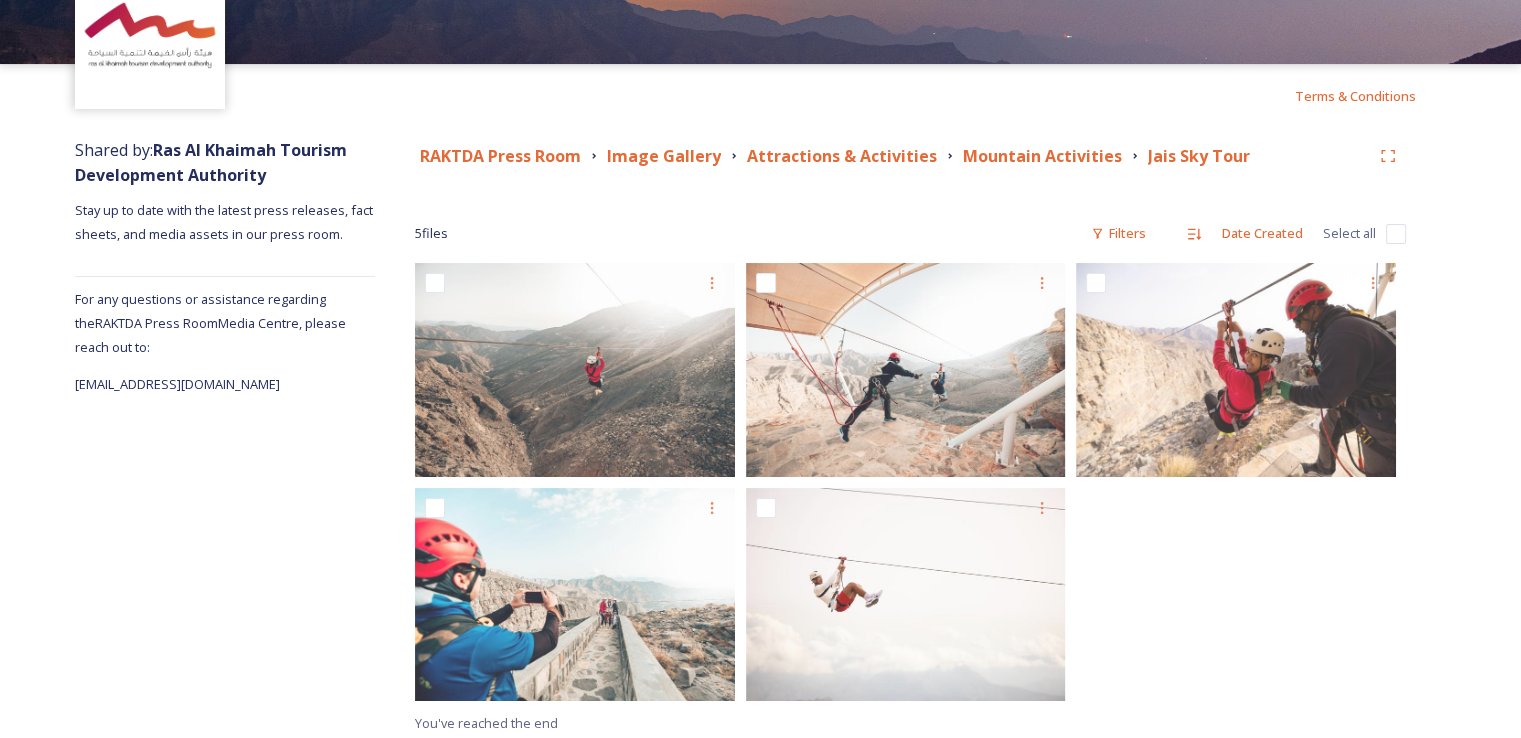 scroll, scrollTop: 123, scrollLeft: 0, axis: vertical 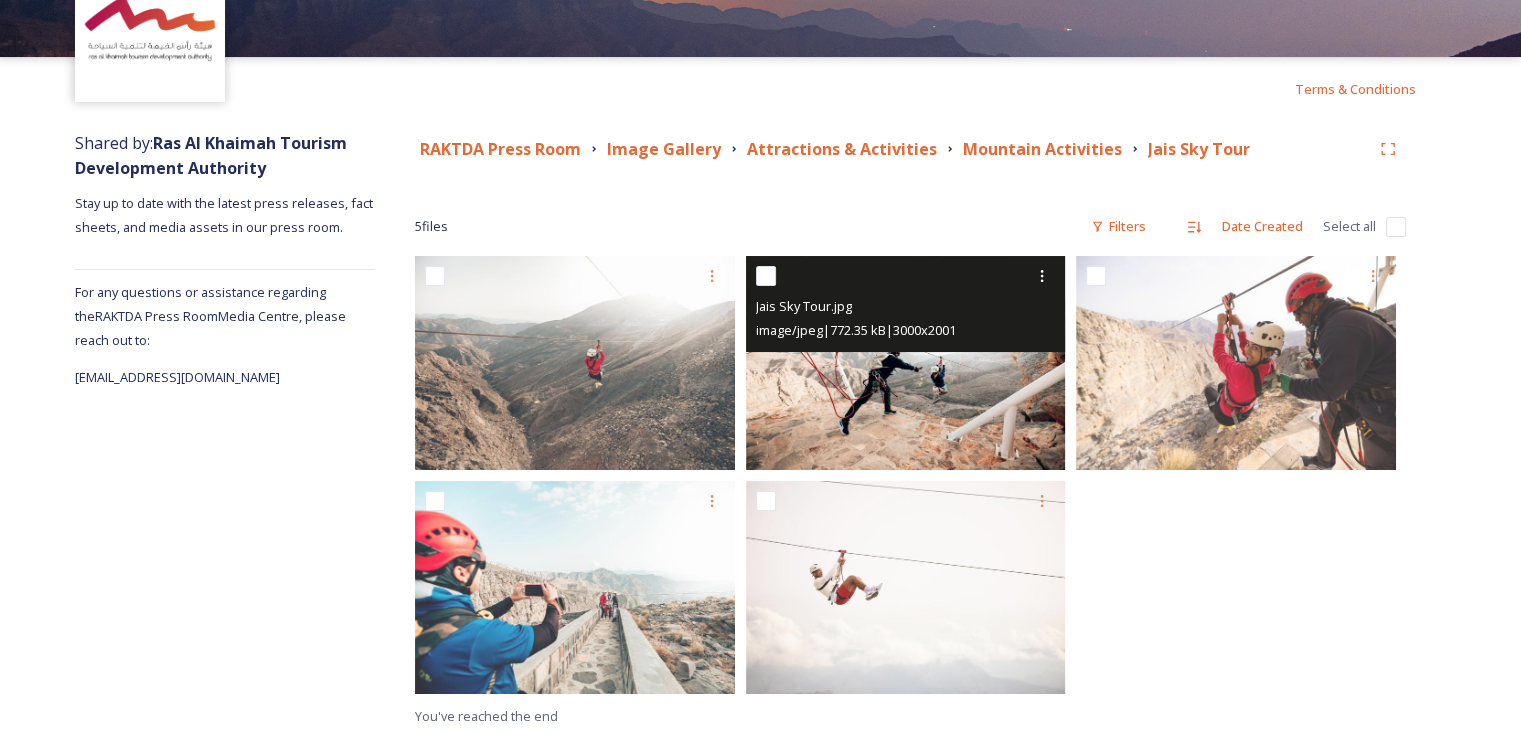 click at bounding box center [906, 362] 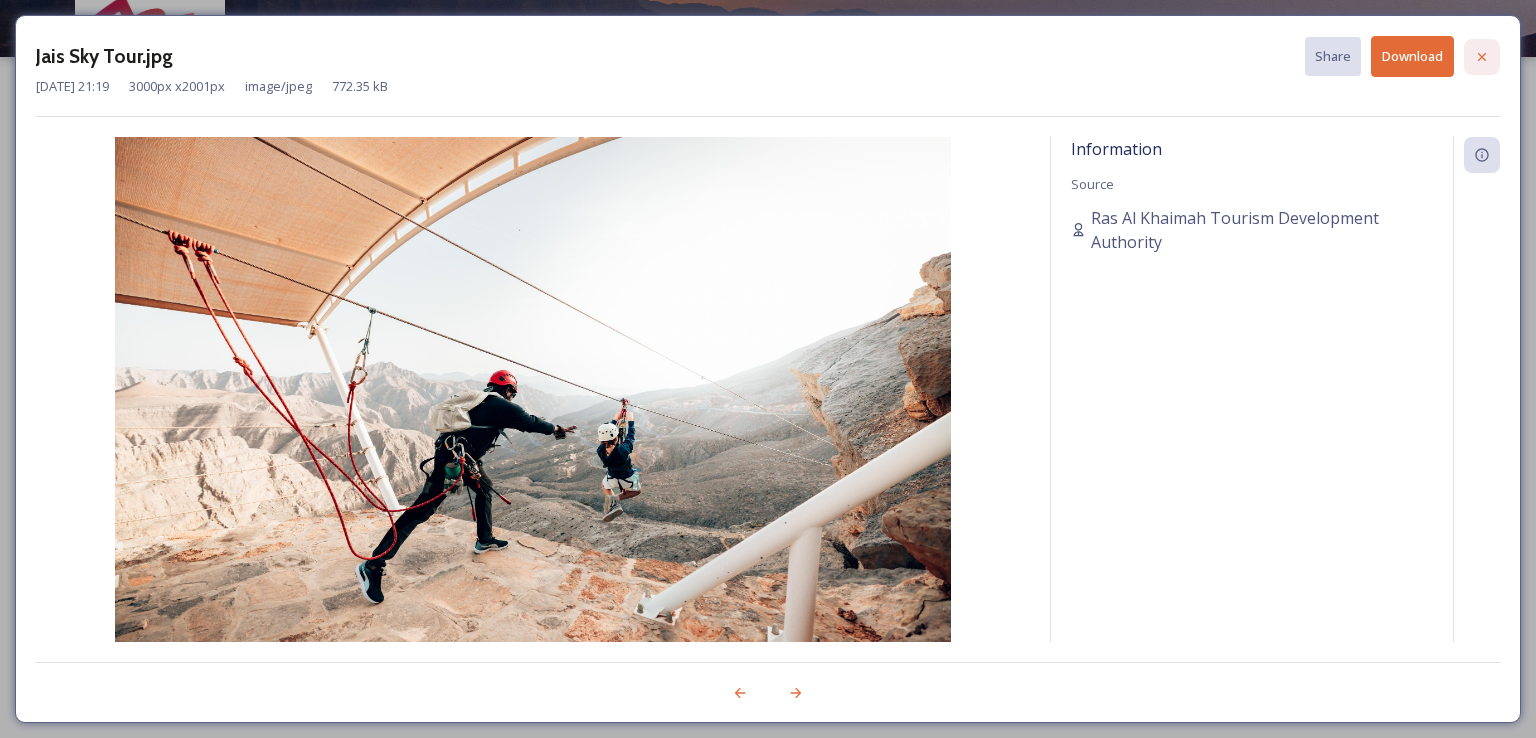 click 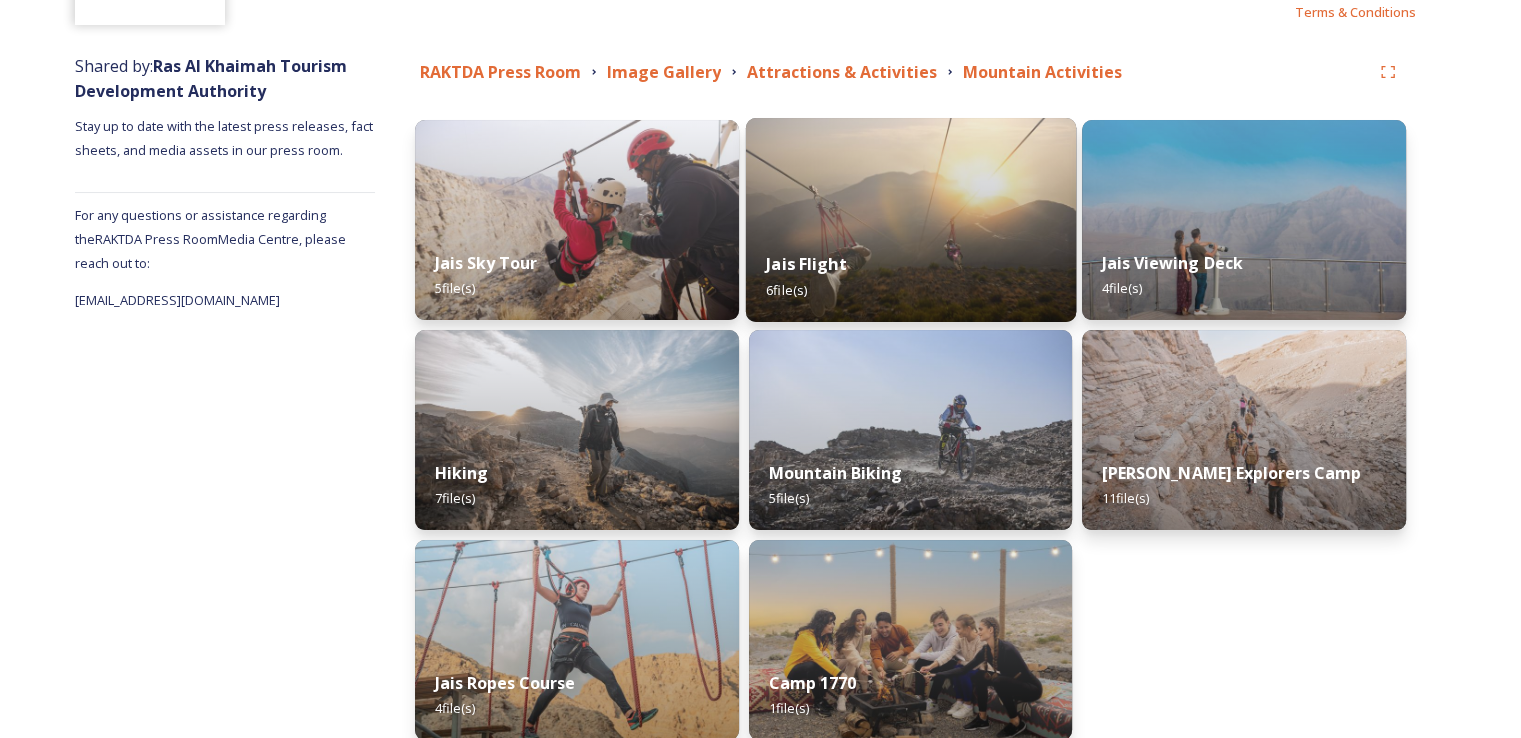 scroll, scrollTop: 296, scrollLeft: 0, axis: vertical 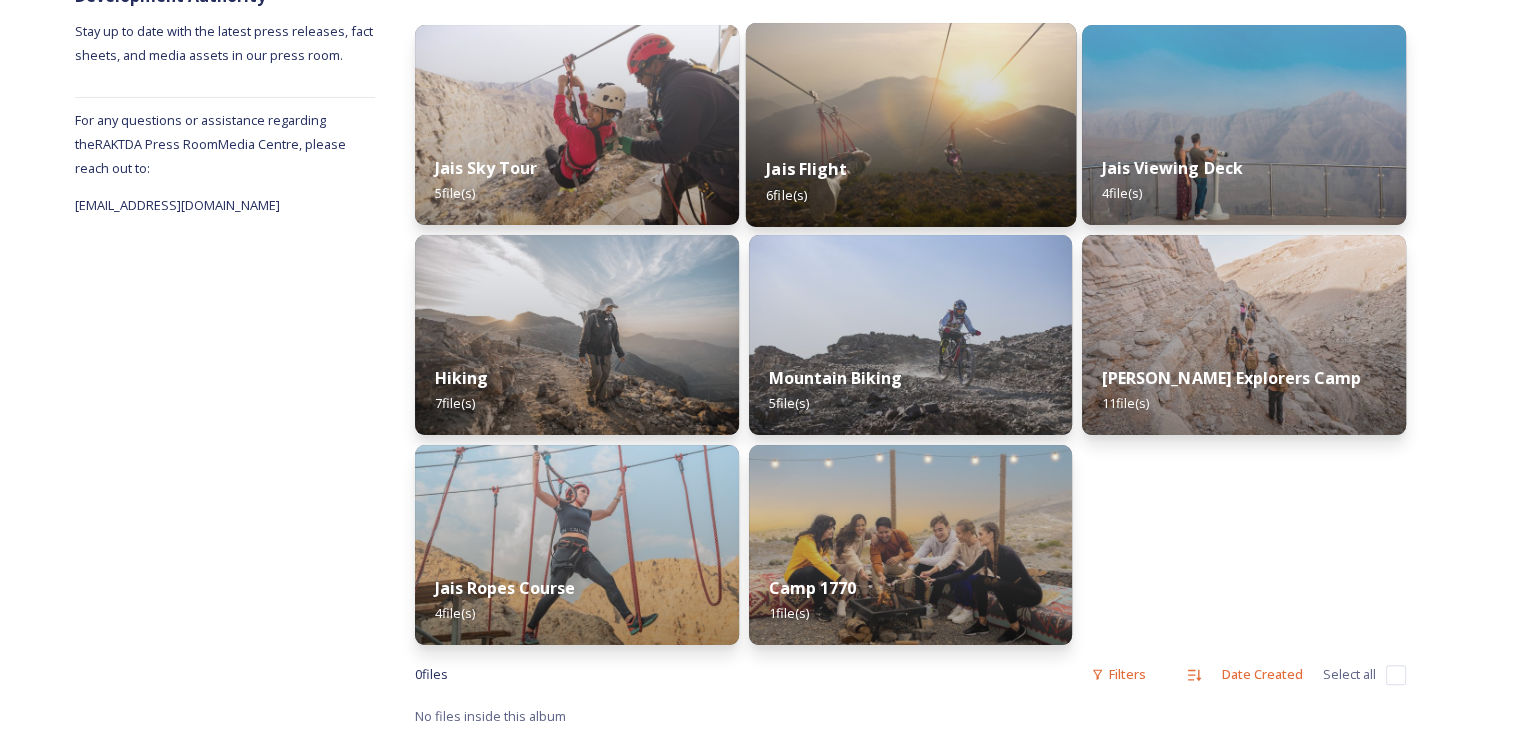 click at bounding box center (910, 125) 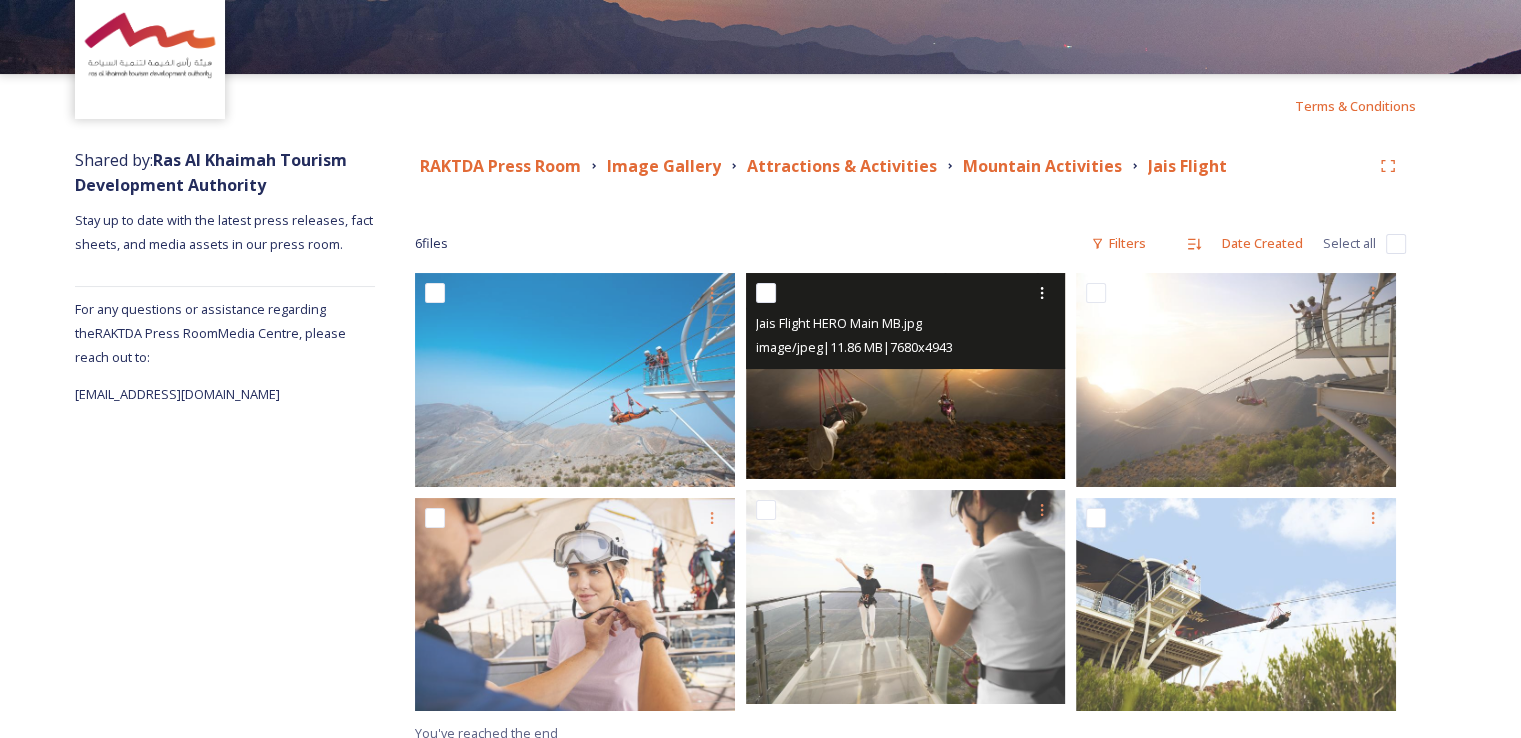 scroll, scrollTop: 123, scrollLeft: 0, axis: vertical 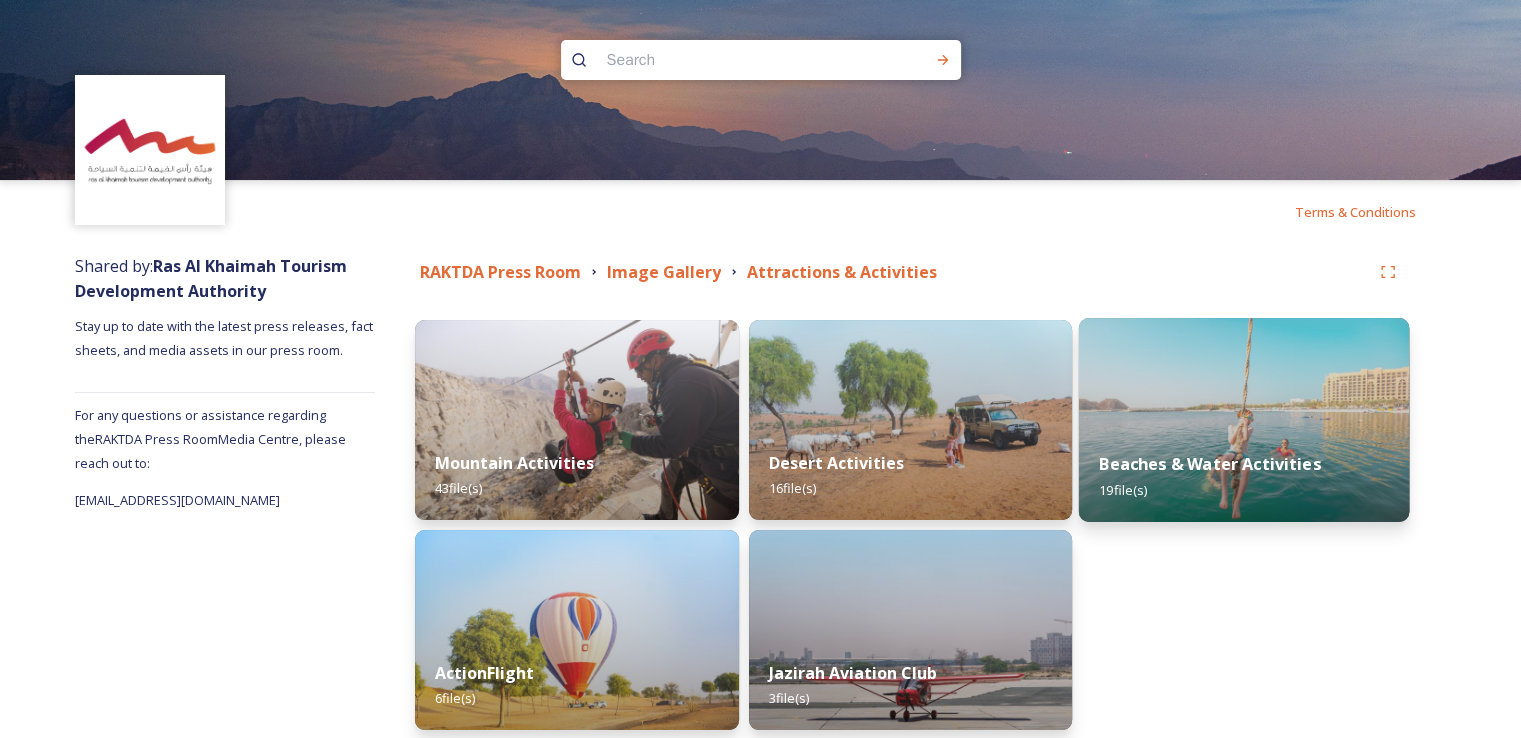 click at bounding box center (1244, 420) 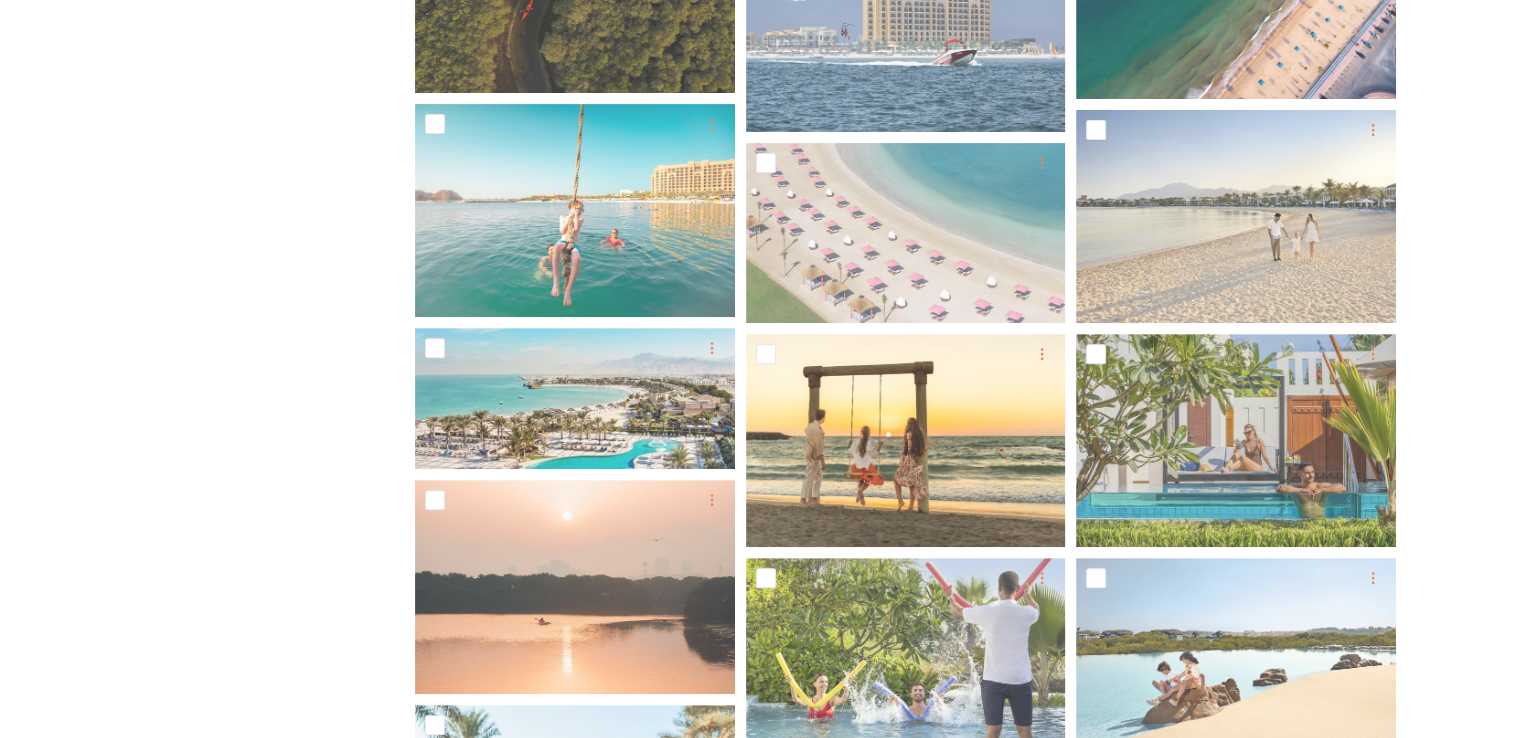 scroll, scrollTop: 353, scrollLeft: 0, axis: vertical 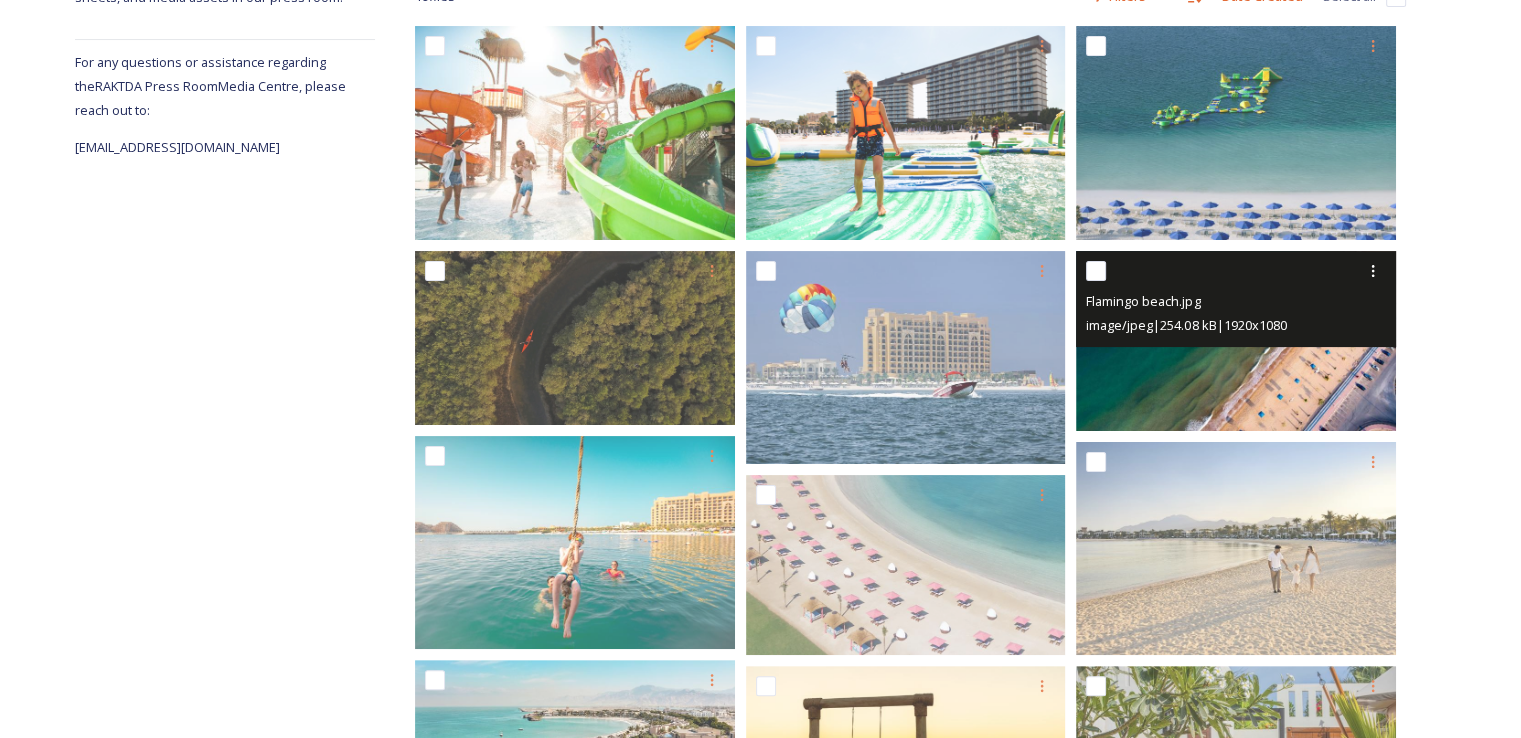 click at bounding box center [1236, 340] 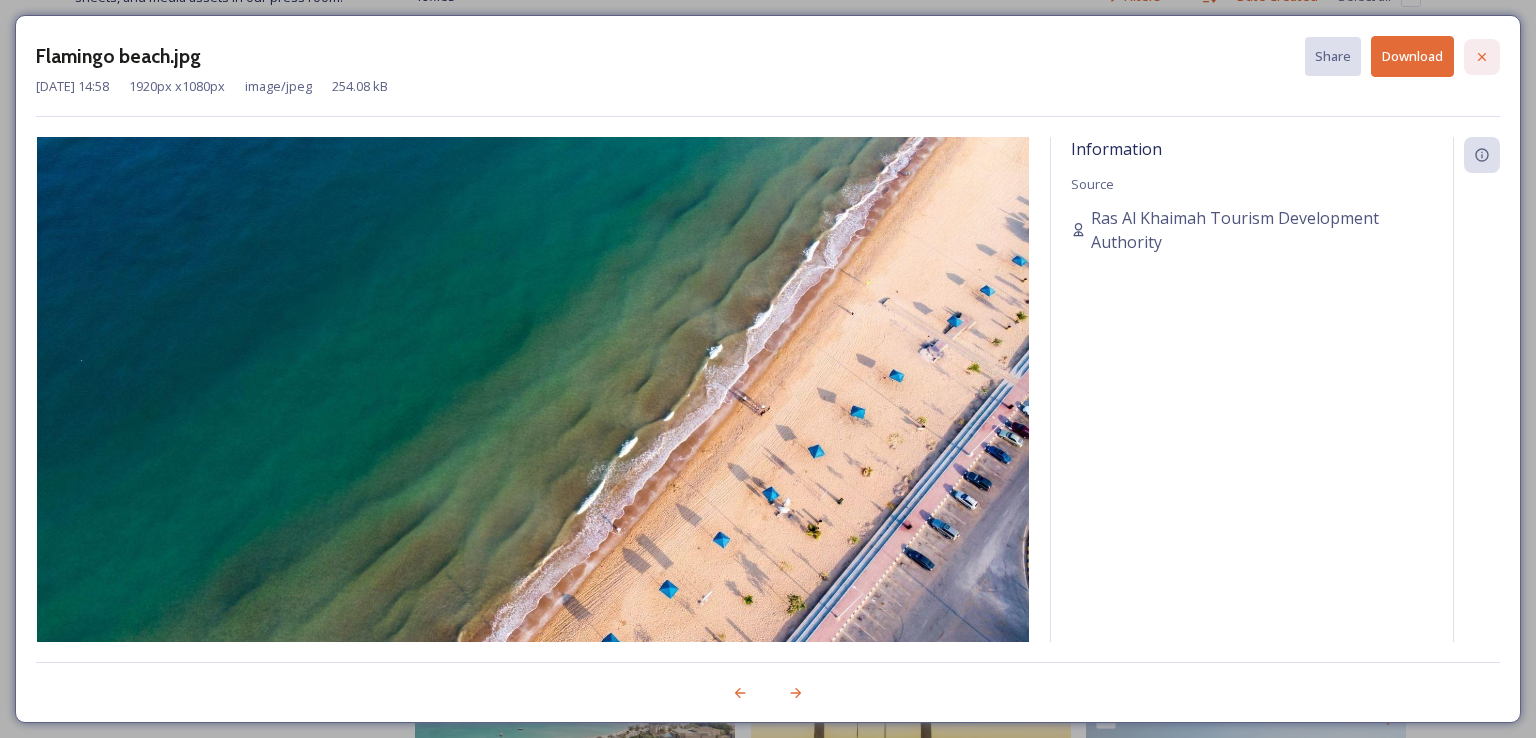 click 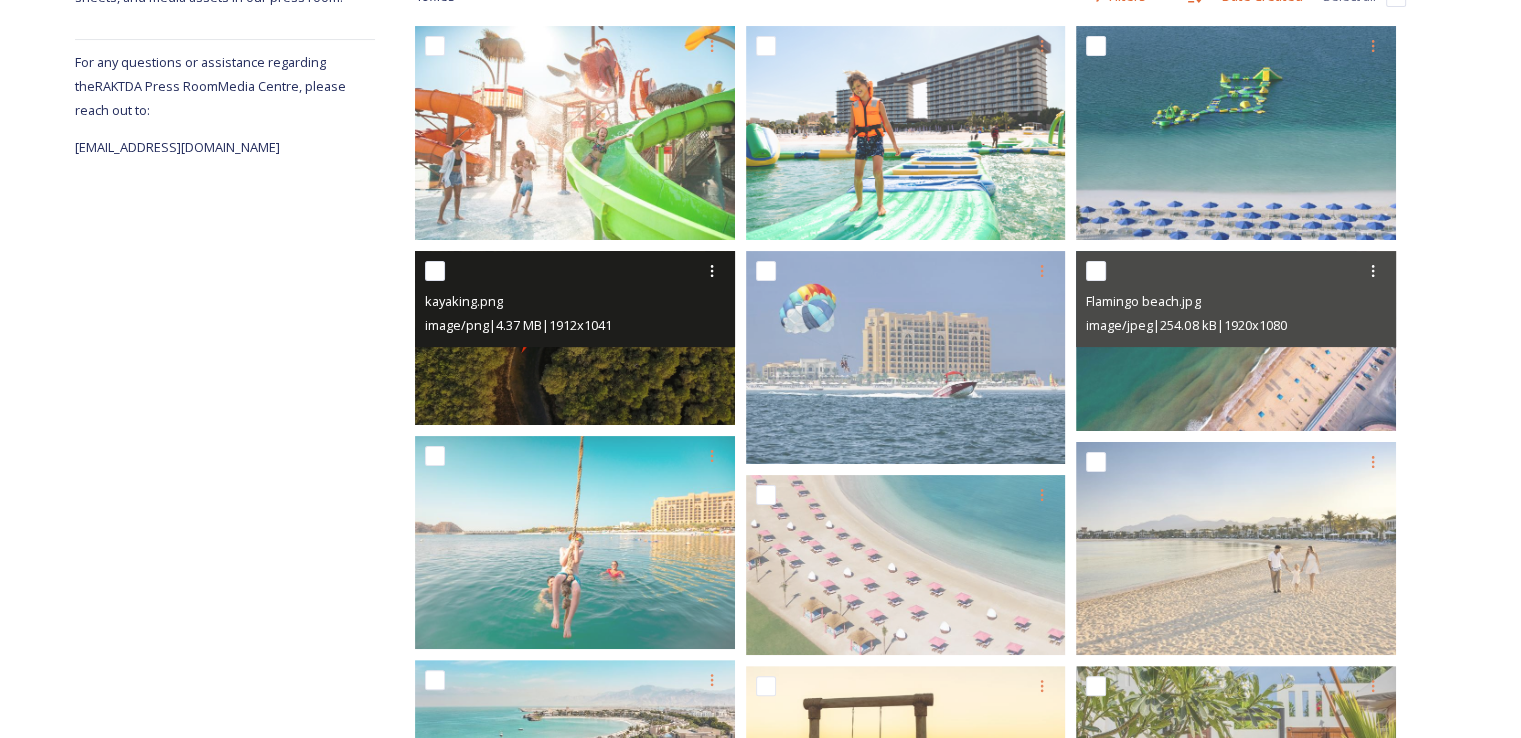click at bounding box center [575, 338] 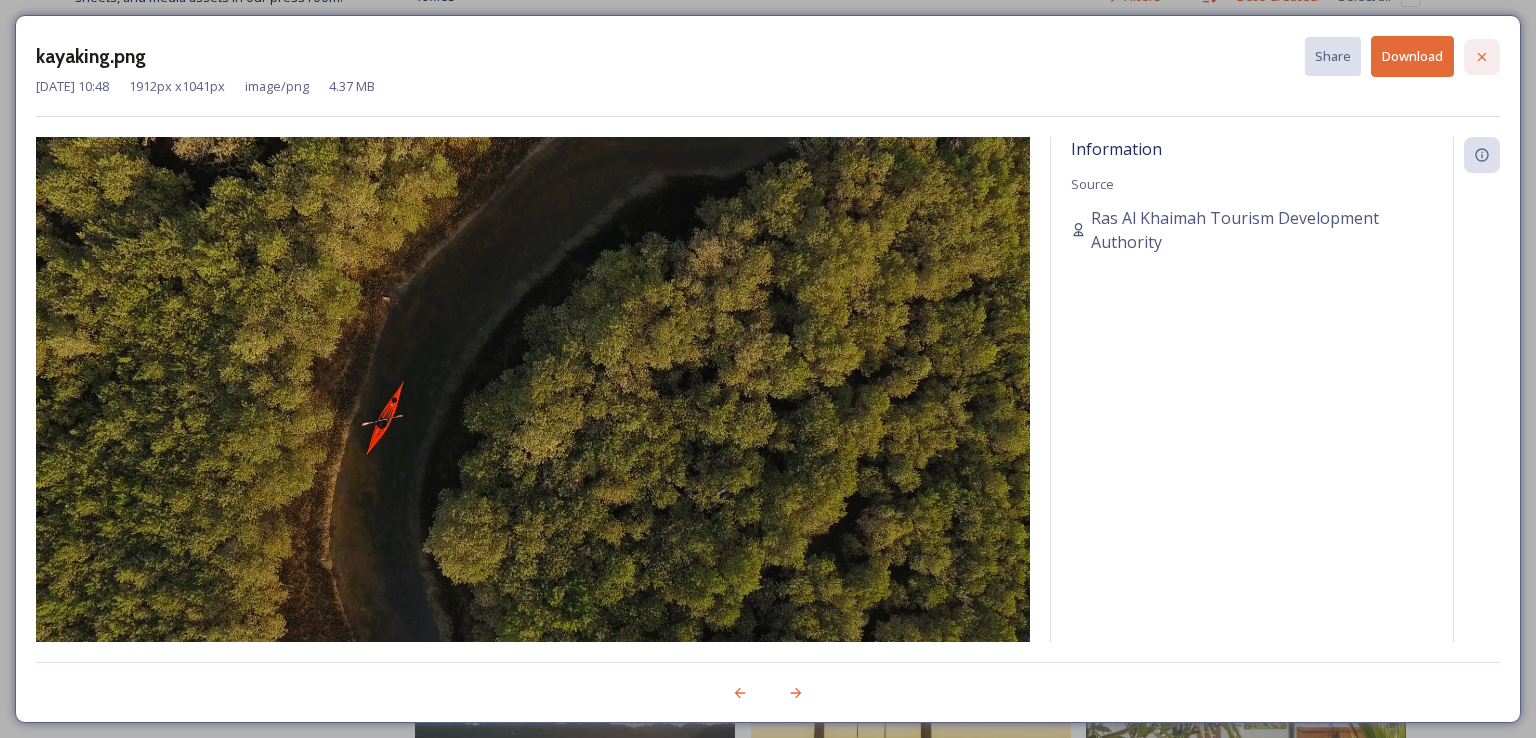 click 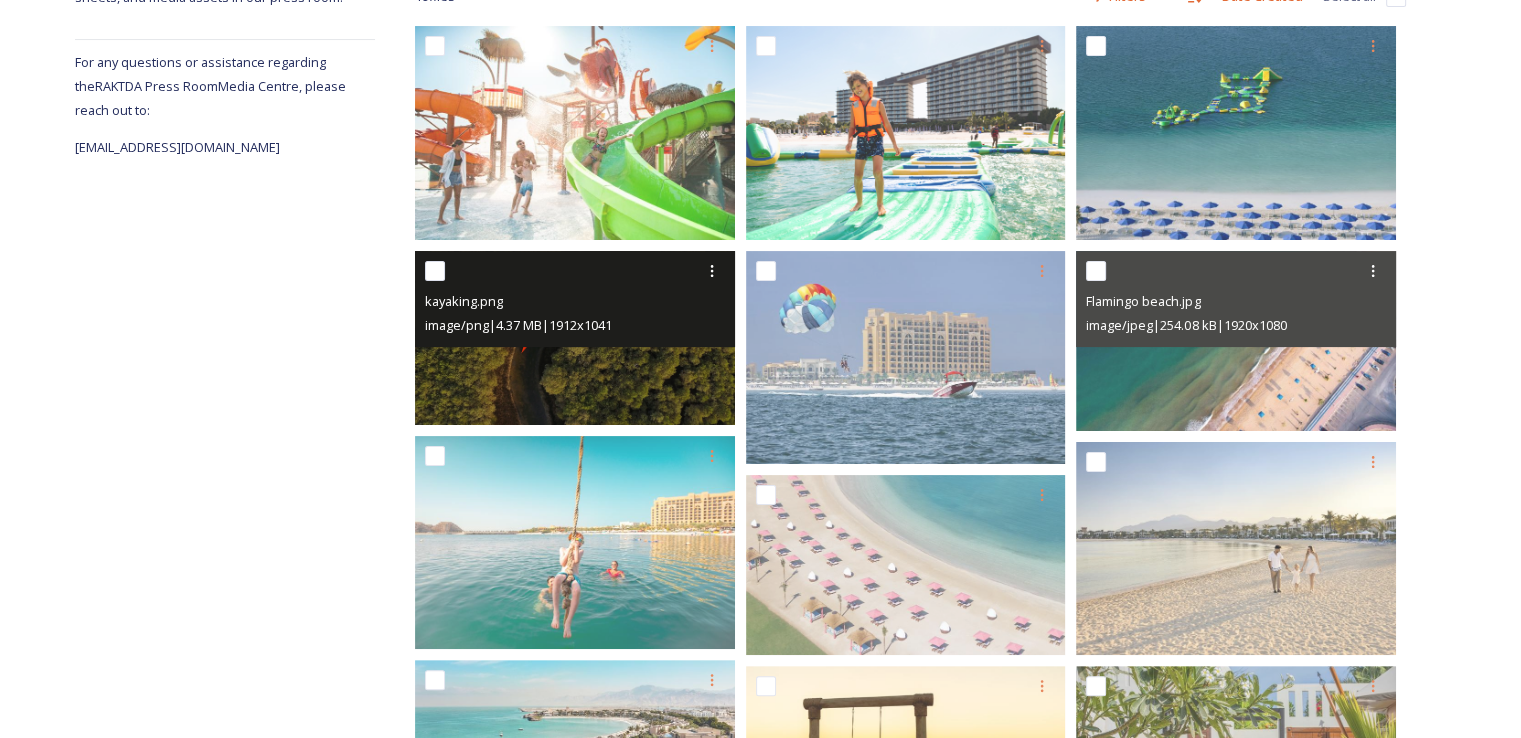 click at bounding box center (575, 338) 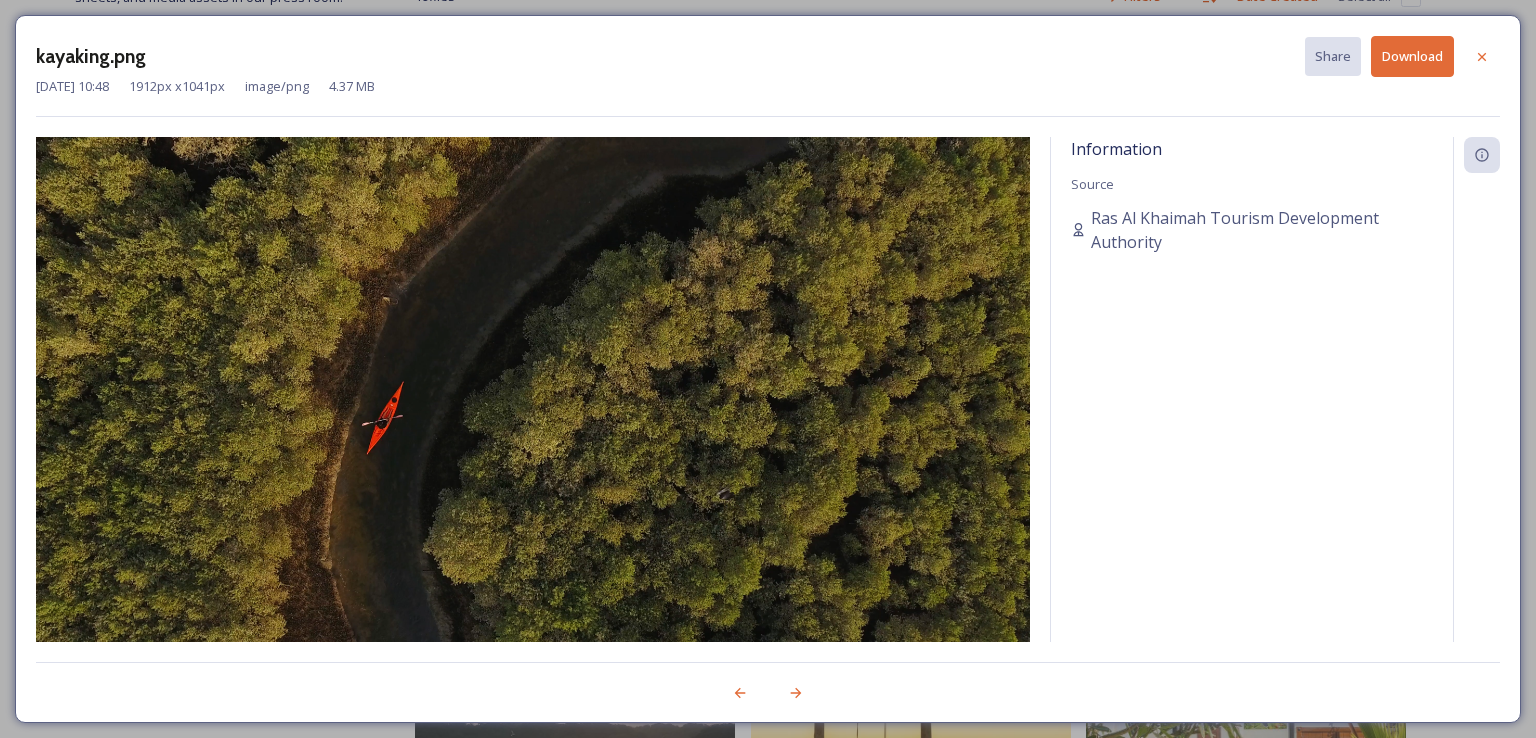 click on "kayaking.png Share Download [DATE] 10:48 1912 px x  1041 px image/png 4.37 MB Information Source Ras Al Khaimah Tourism Development Authority" at bounding box center (768, 369) 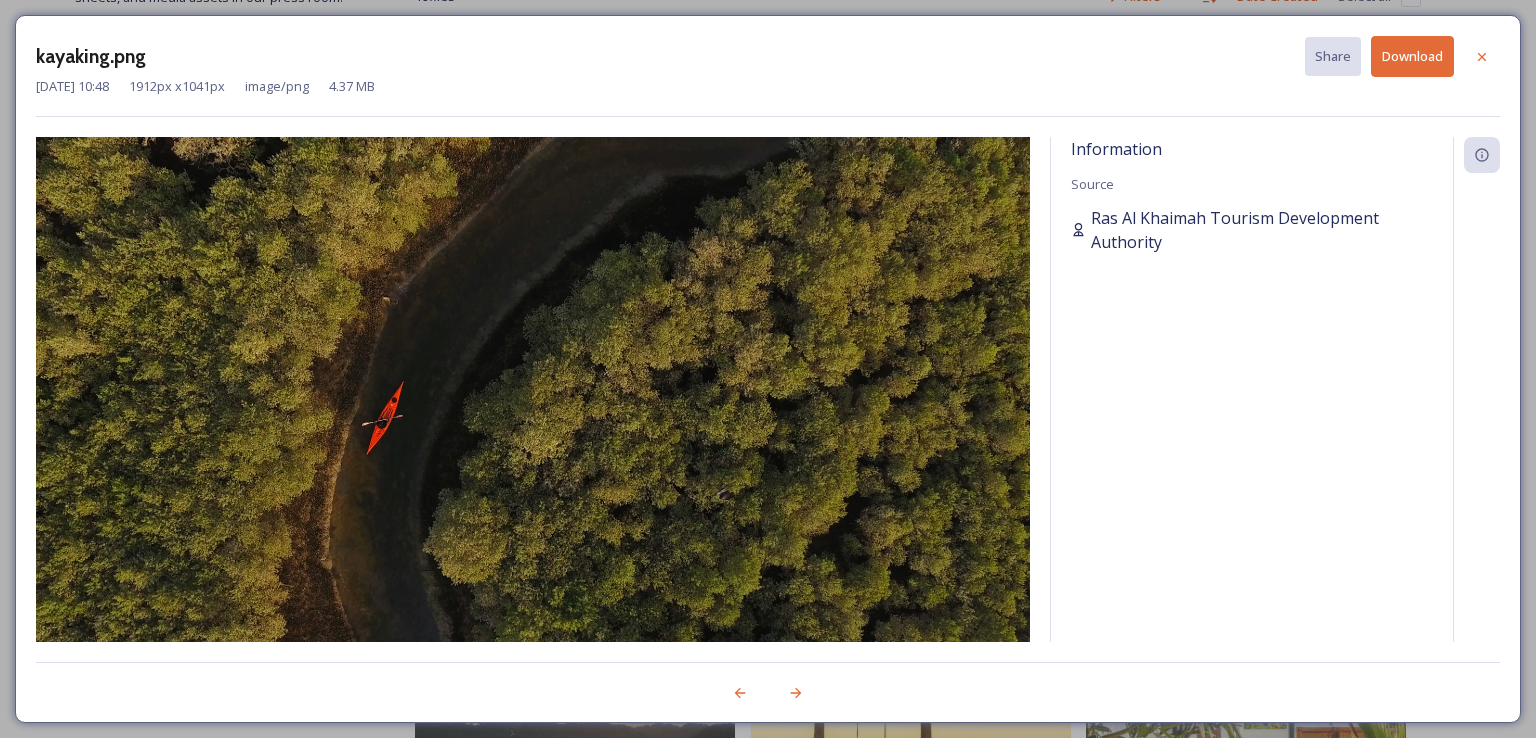 click on "Ras Al Khaimah Tourism Development Authority" at bounding box center [1262, 230] 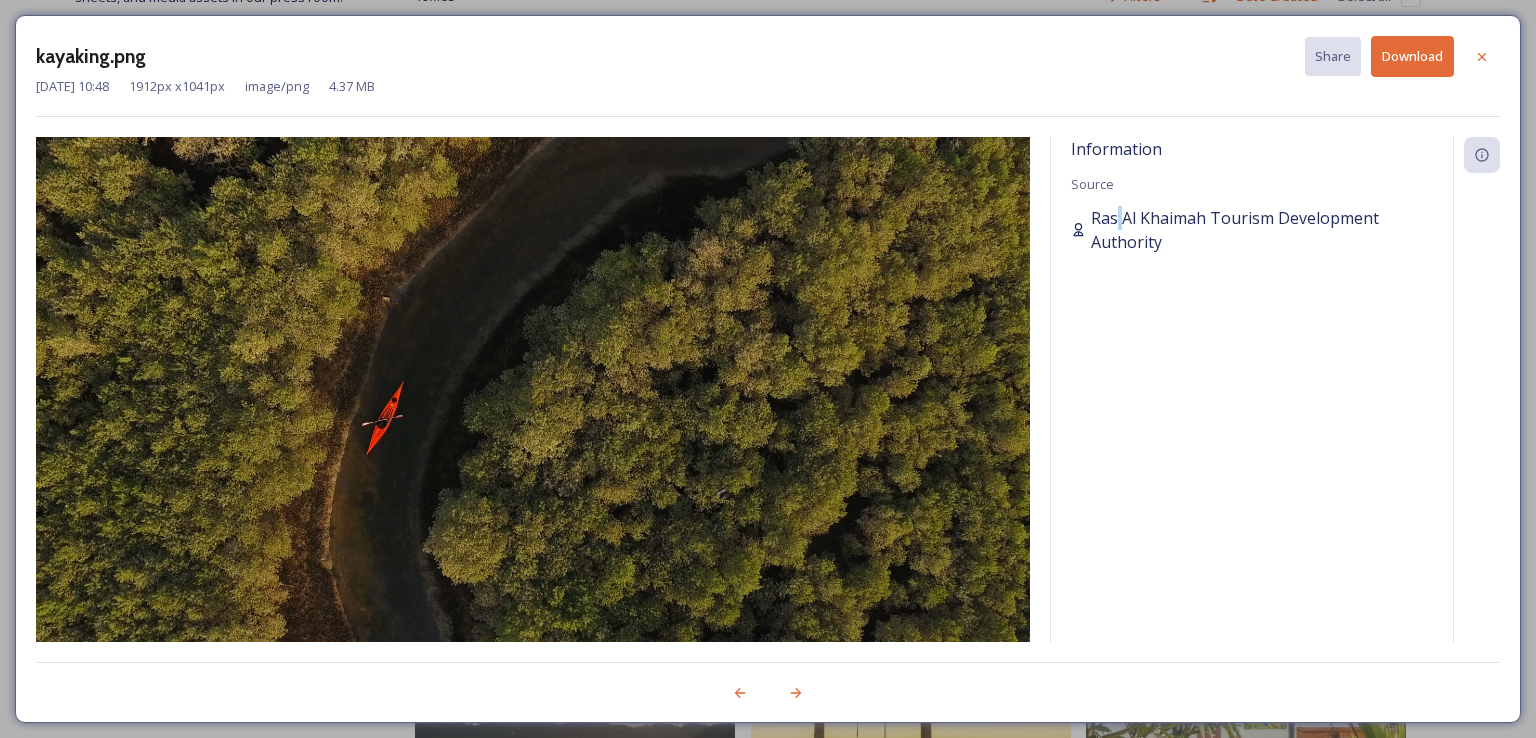 click on "Ras Al Khaimah Tourism Development Authority" at bounding box center (1262, 230) 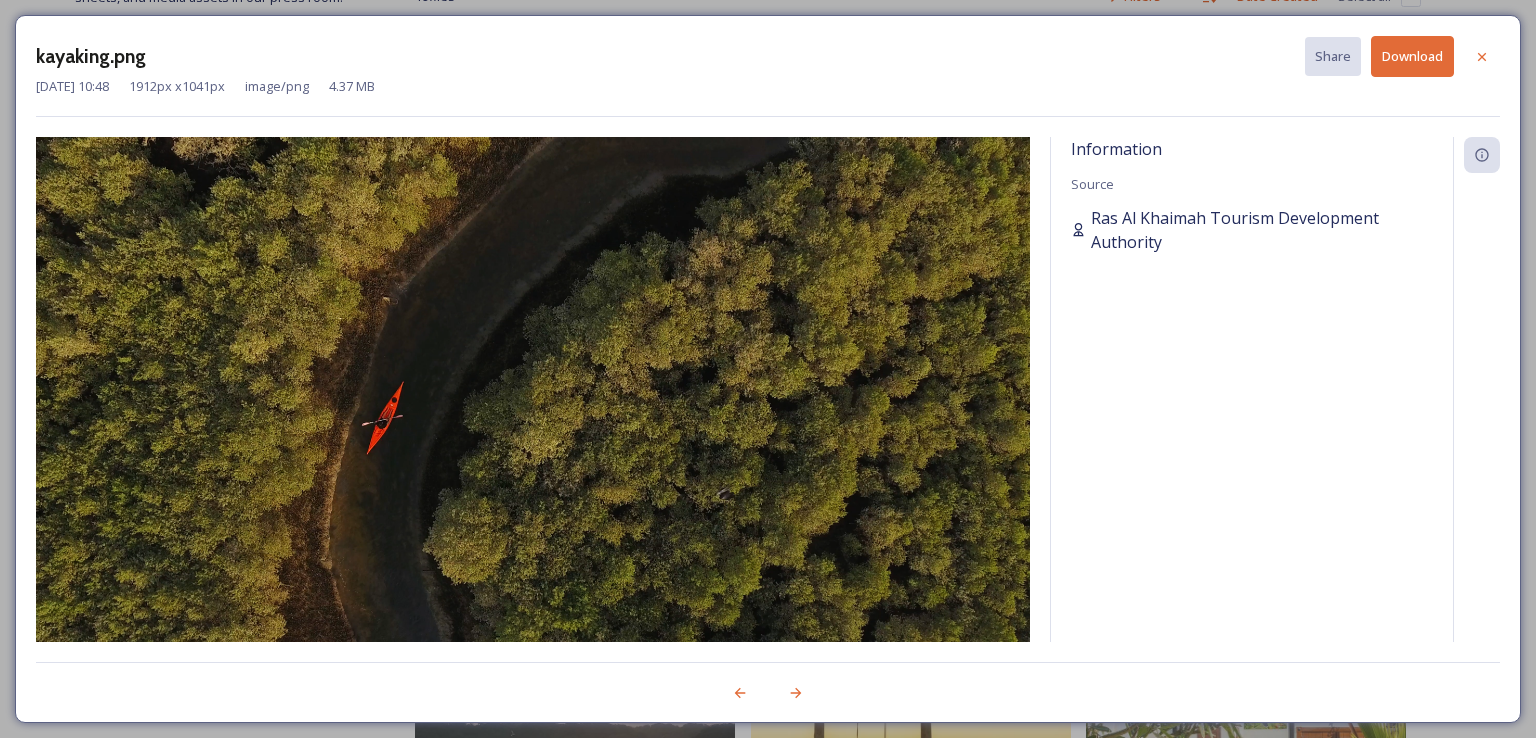 click on "Ras Al Khaimah Tourism Development Authority" at bounding box center [1262, 230] 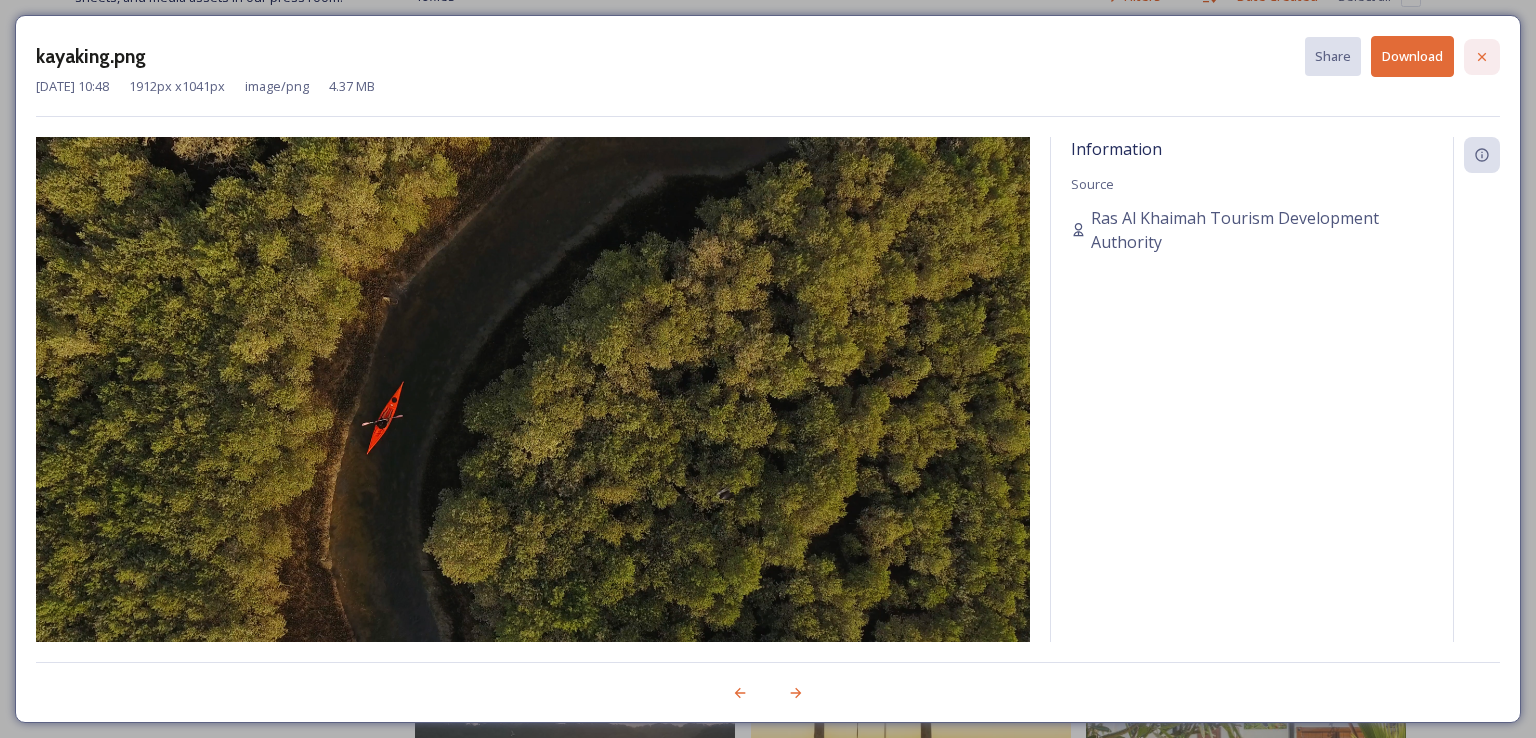 click 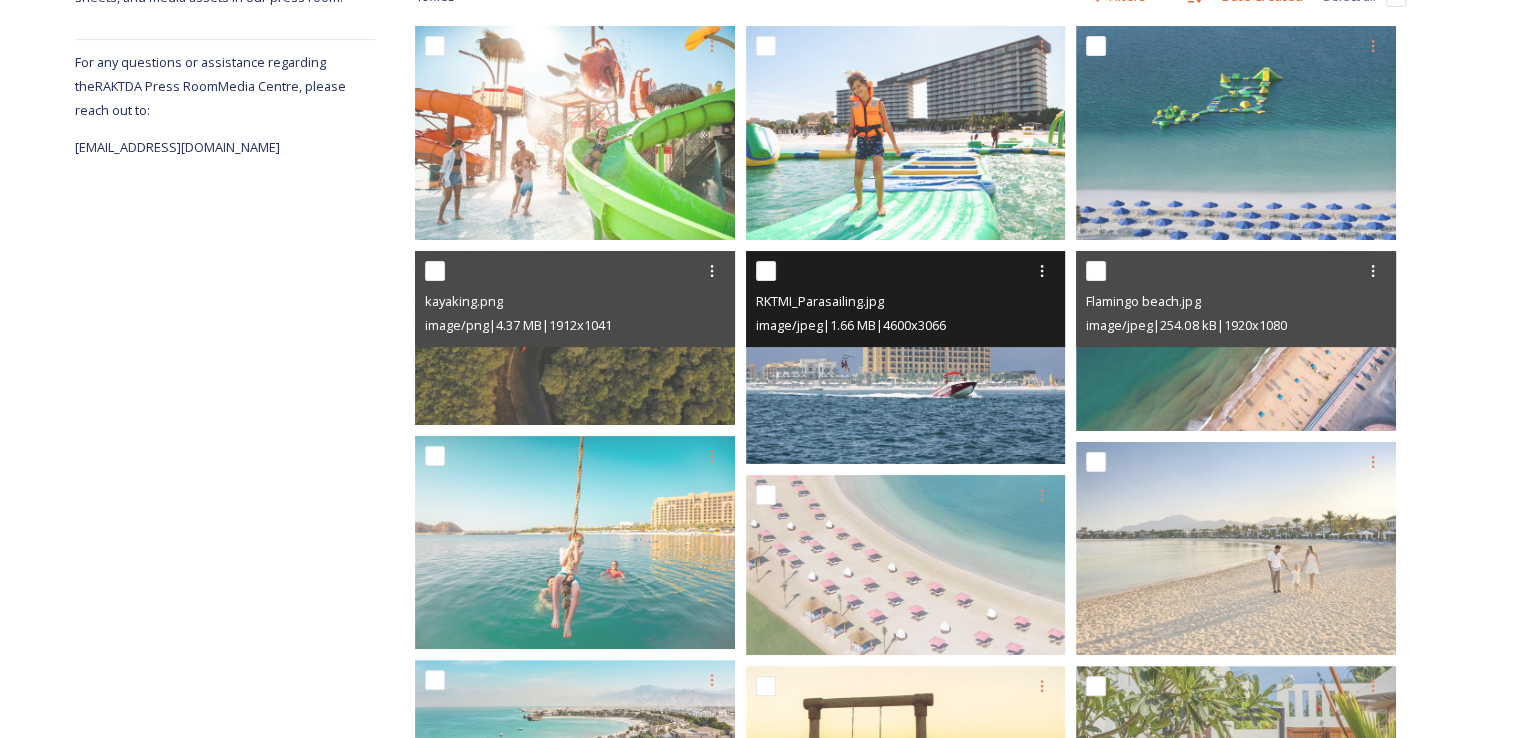 click at bounding box center [906, 357] 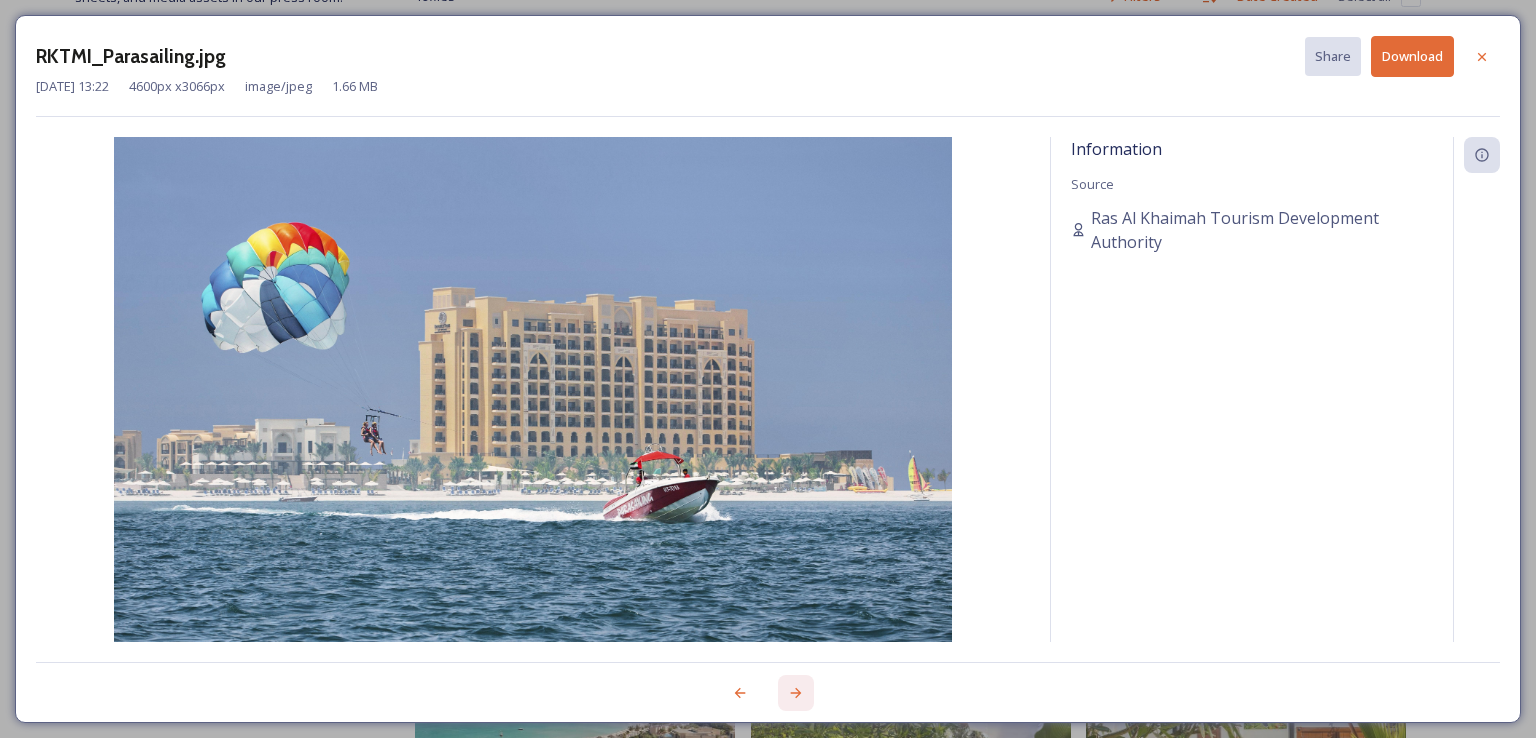 click at bounding box center (796, 693) 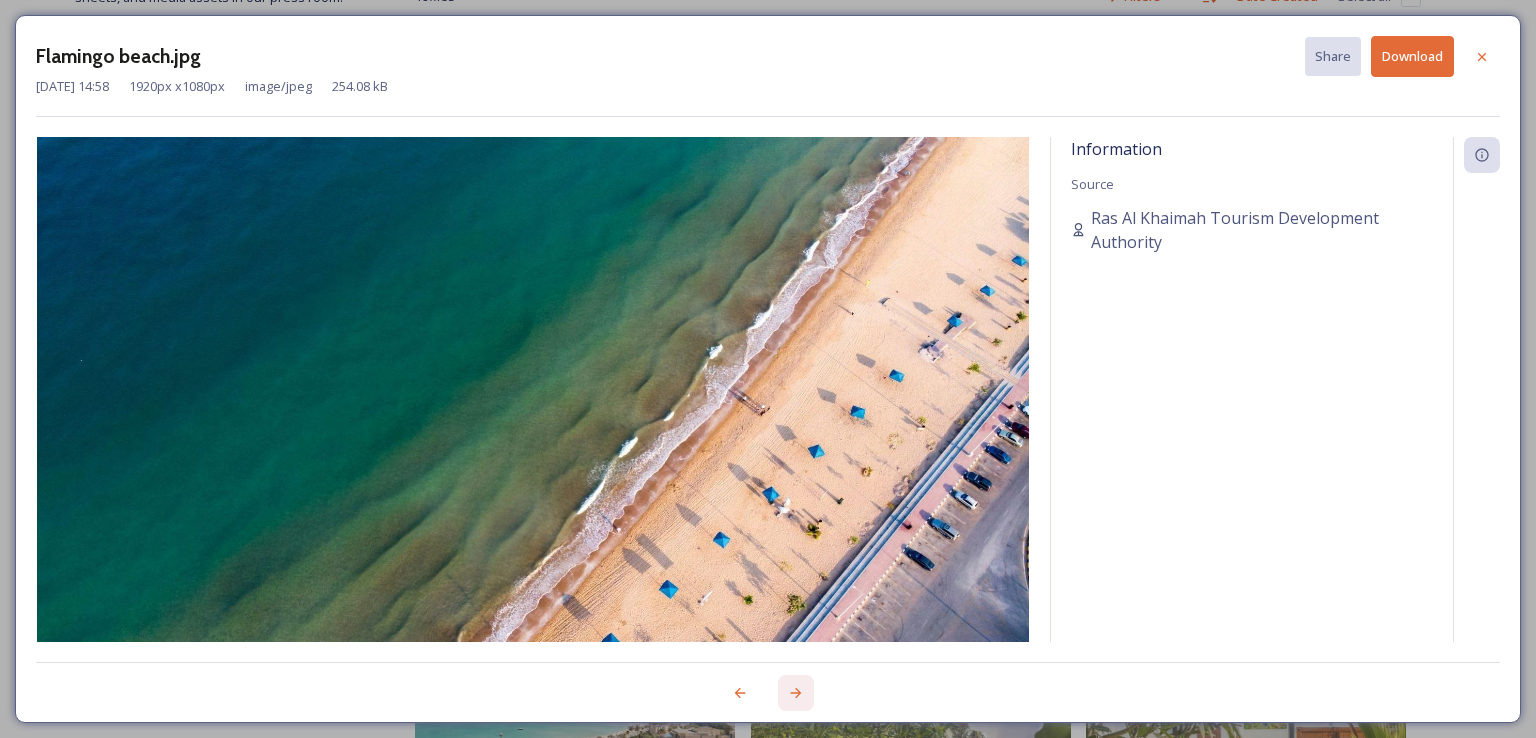 click at bounding box center [796, 693] 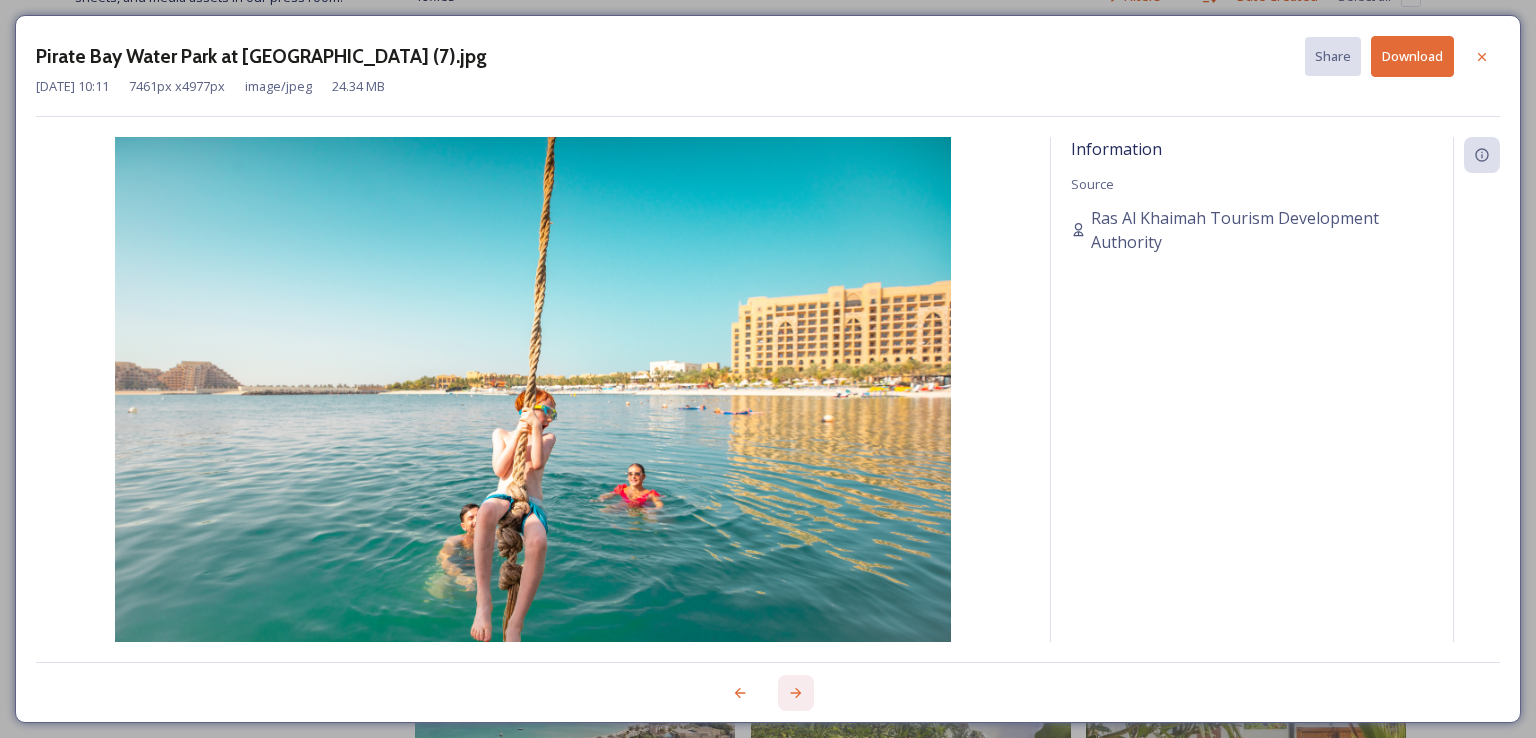 click at bounding box center (796, 693) 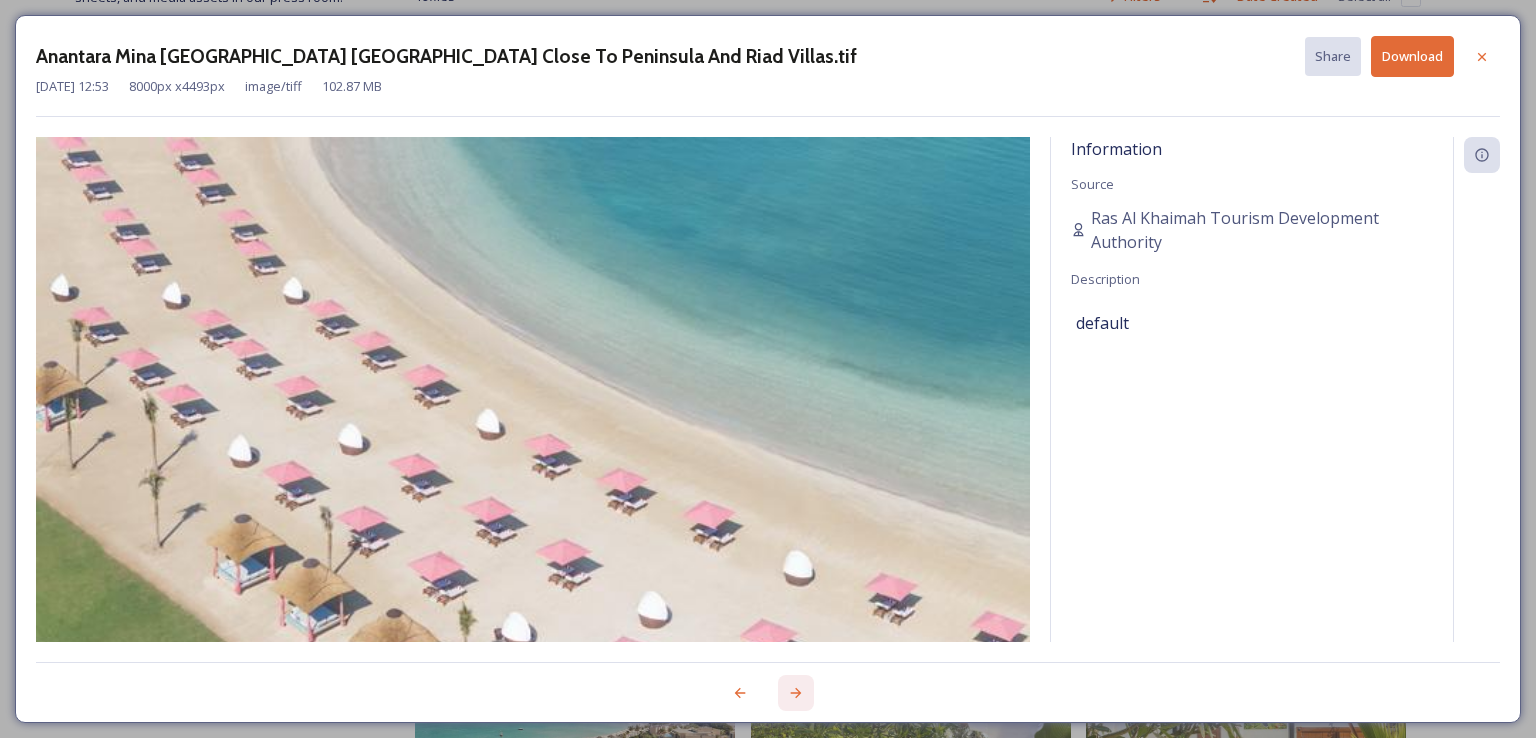 click at bounding box center (796, 693) 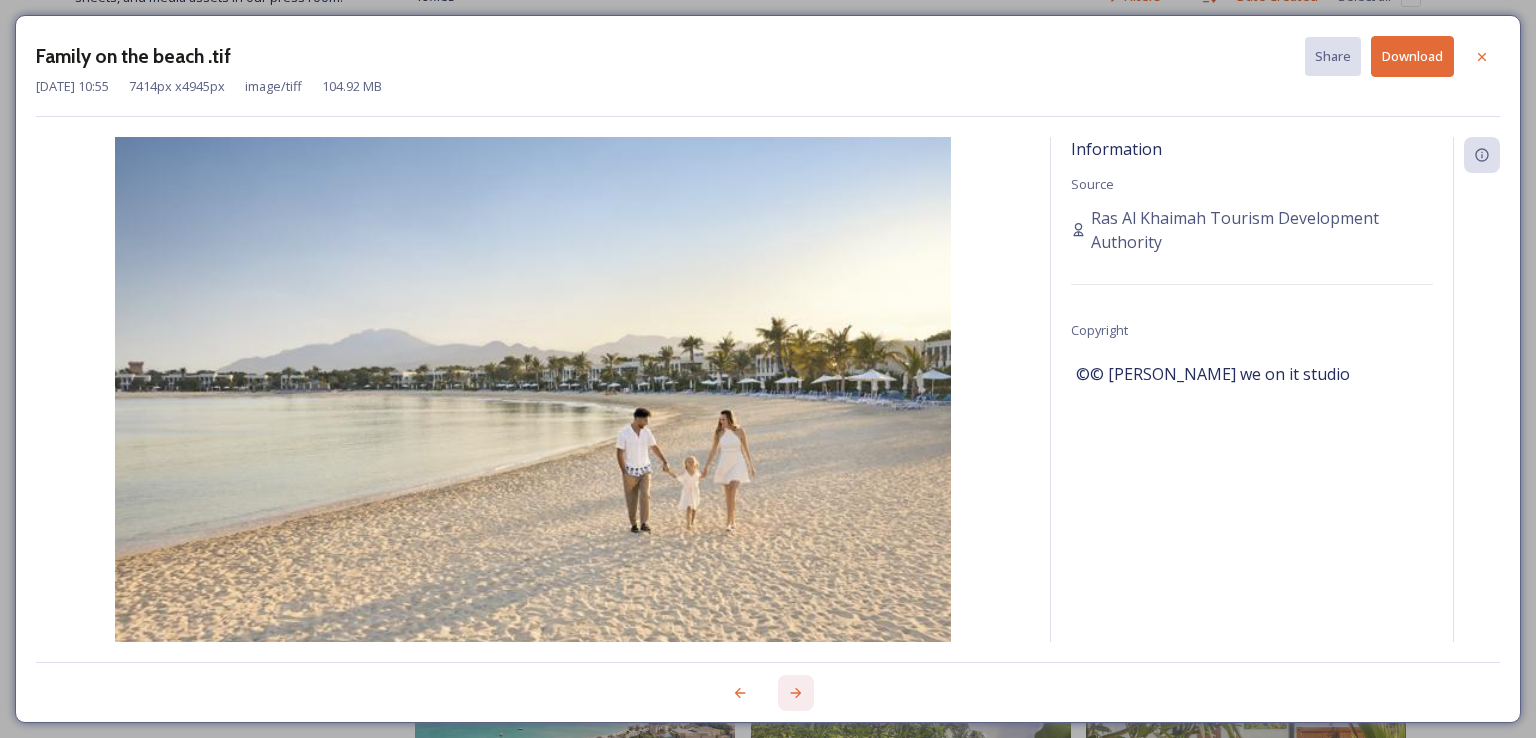 click 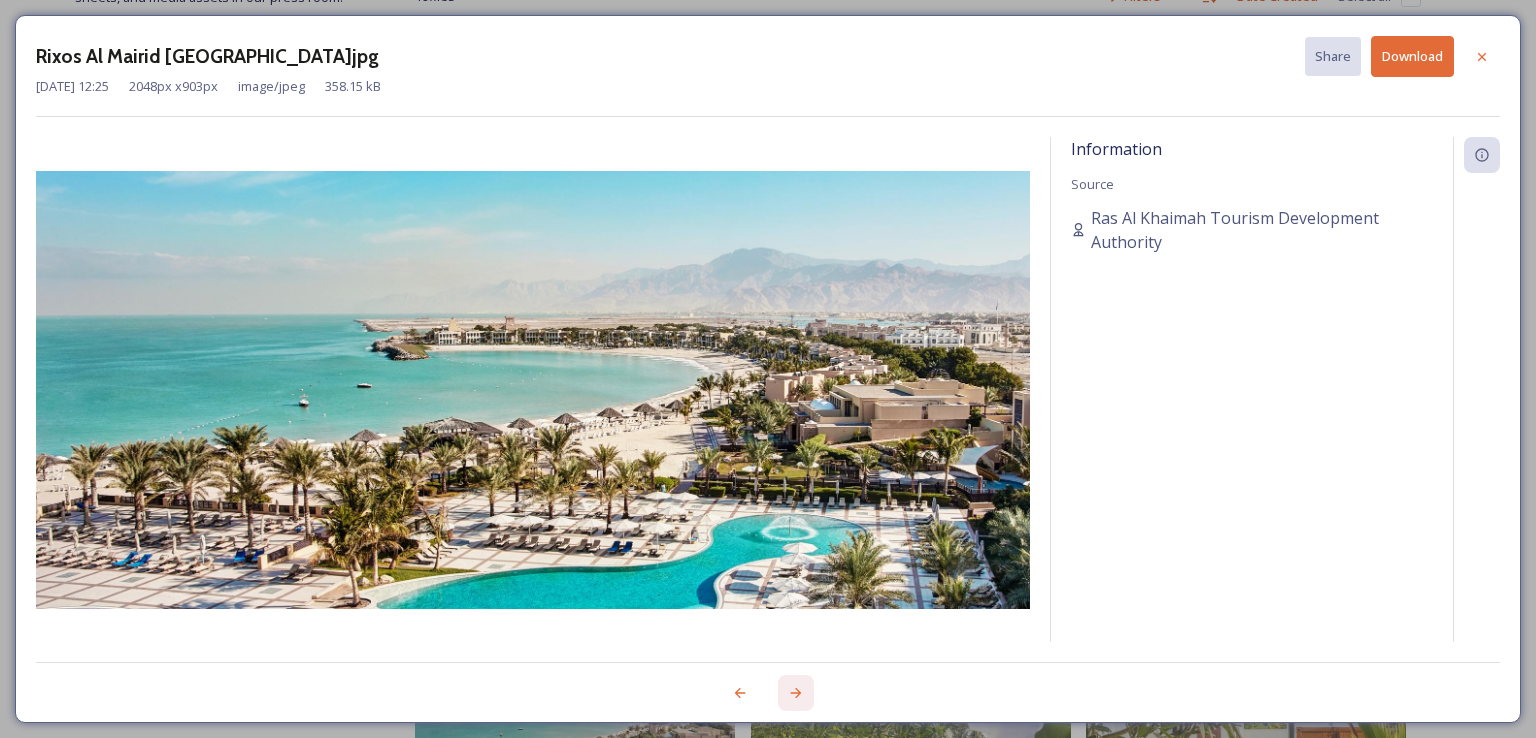 click 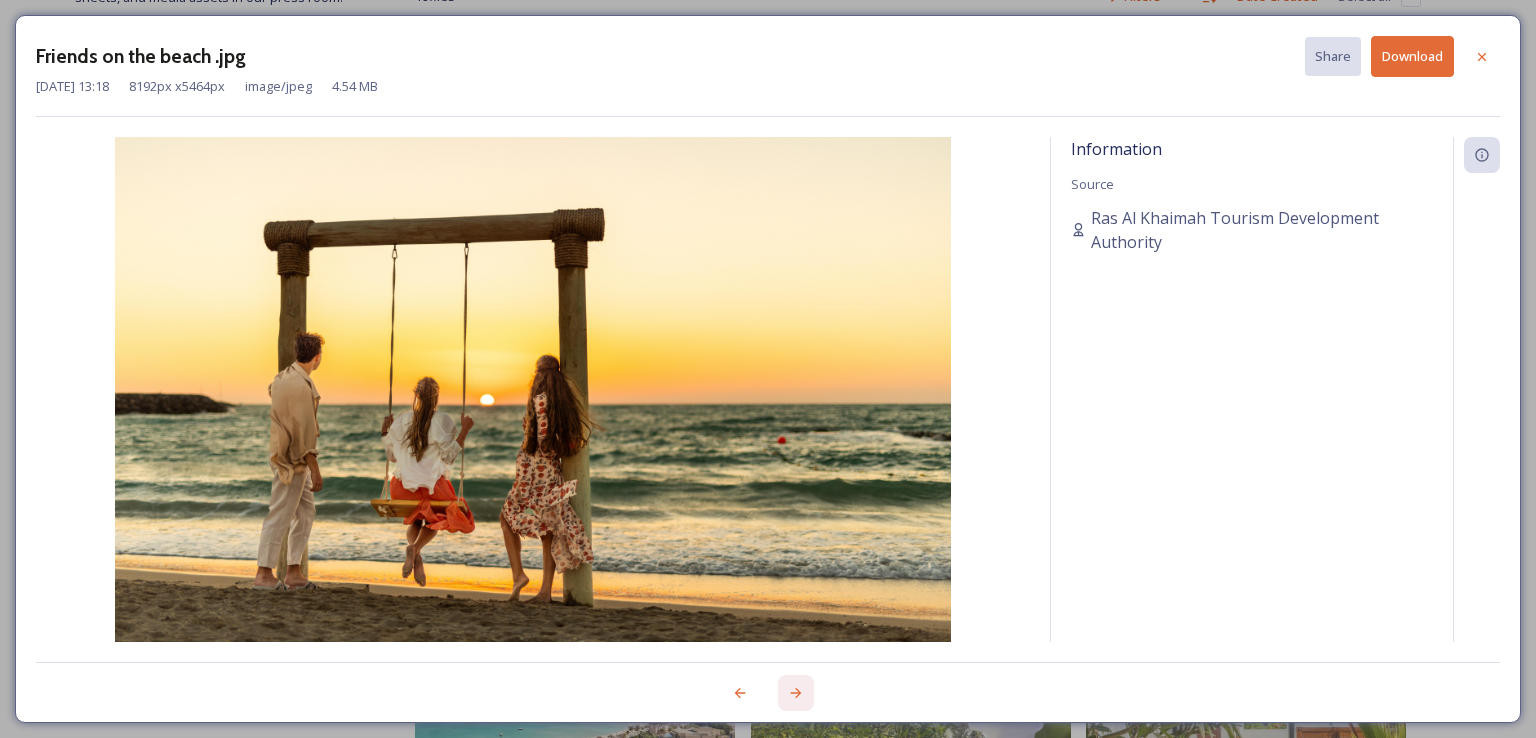 click 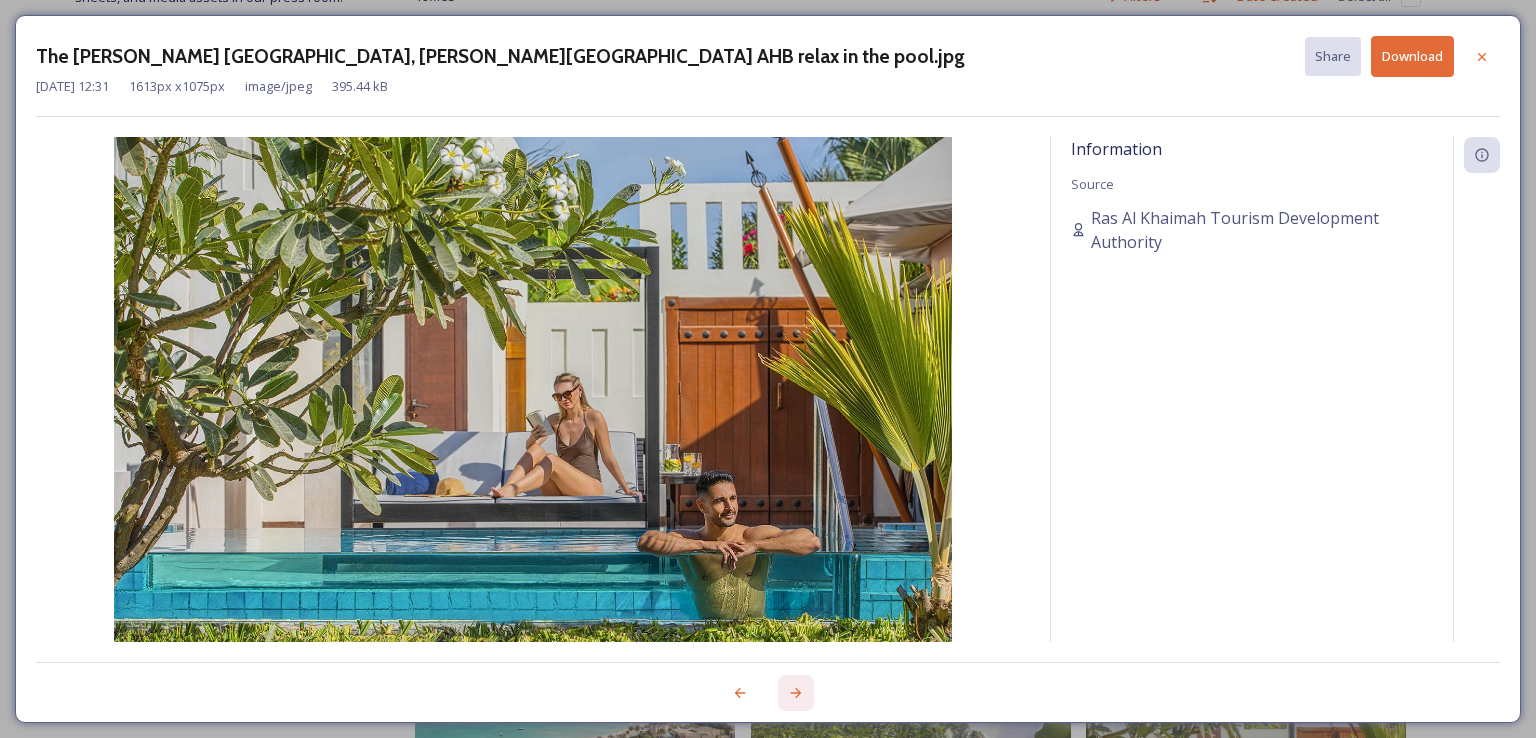 click 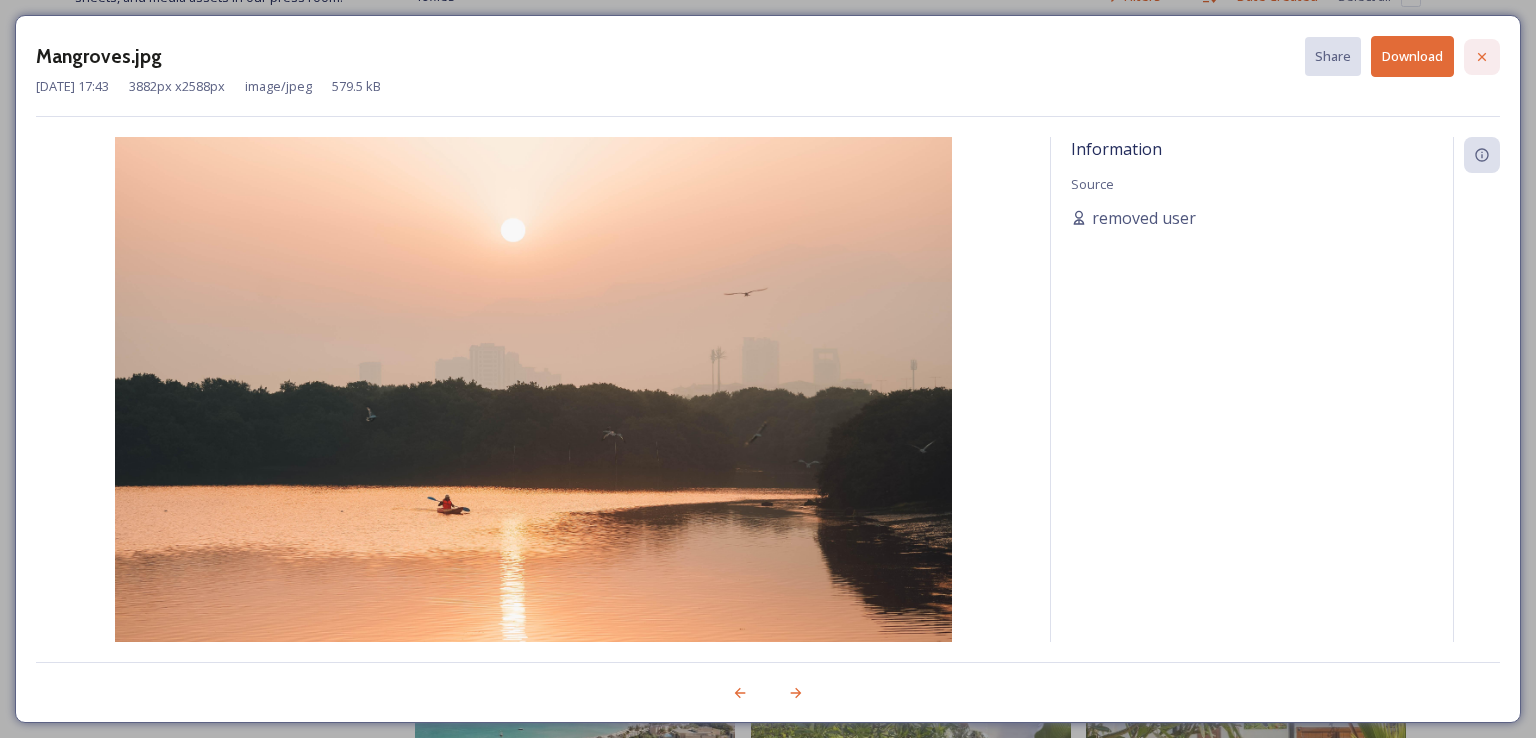 click 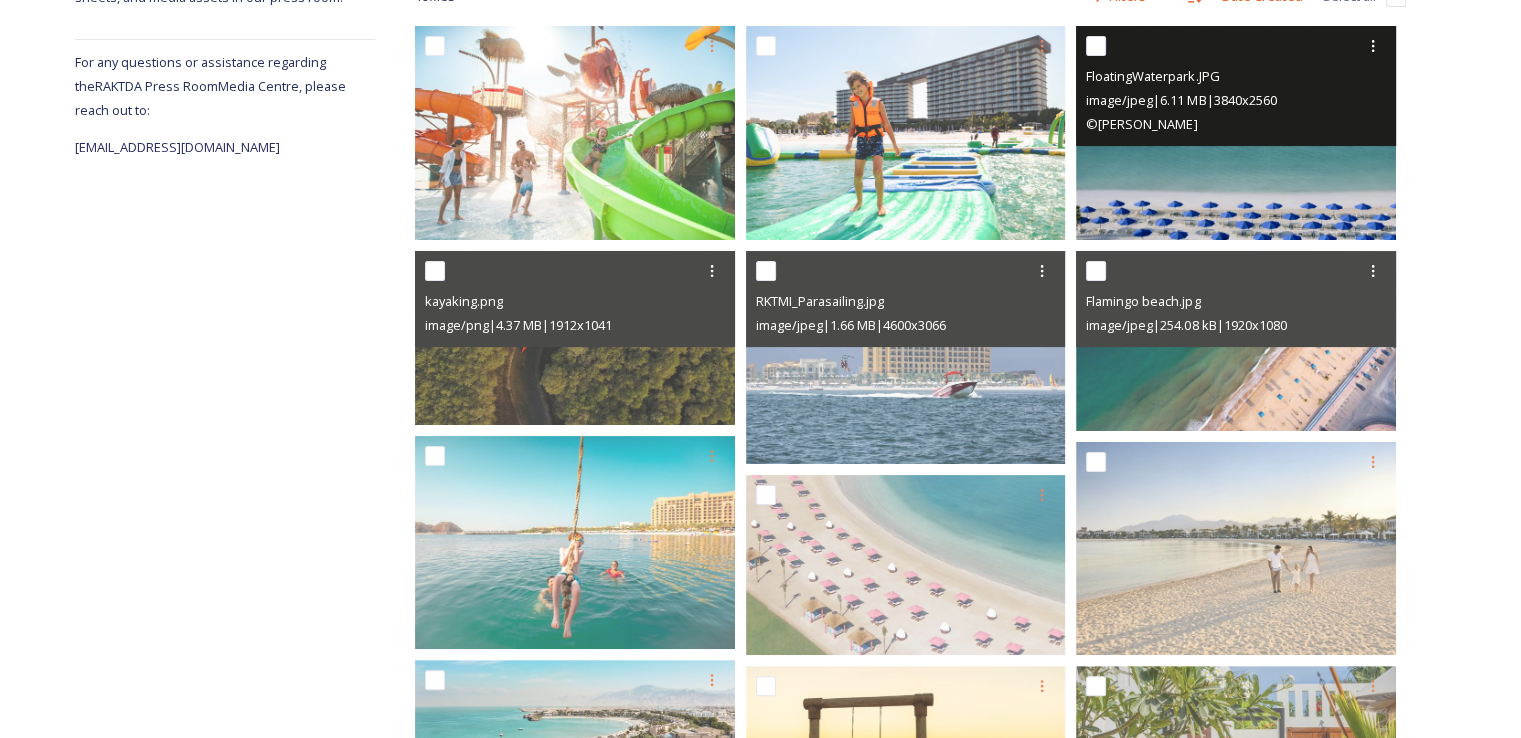 click at bounding box center [1236, 132] 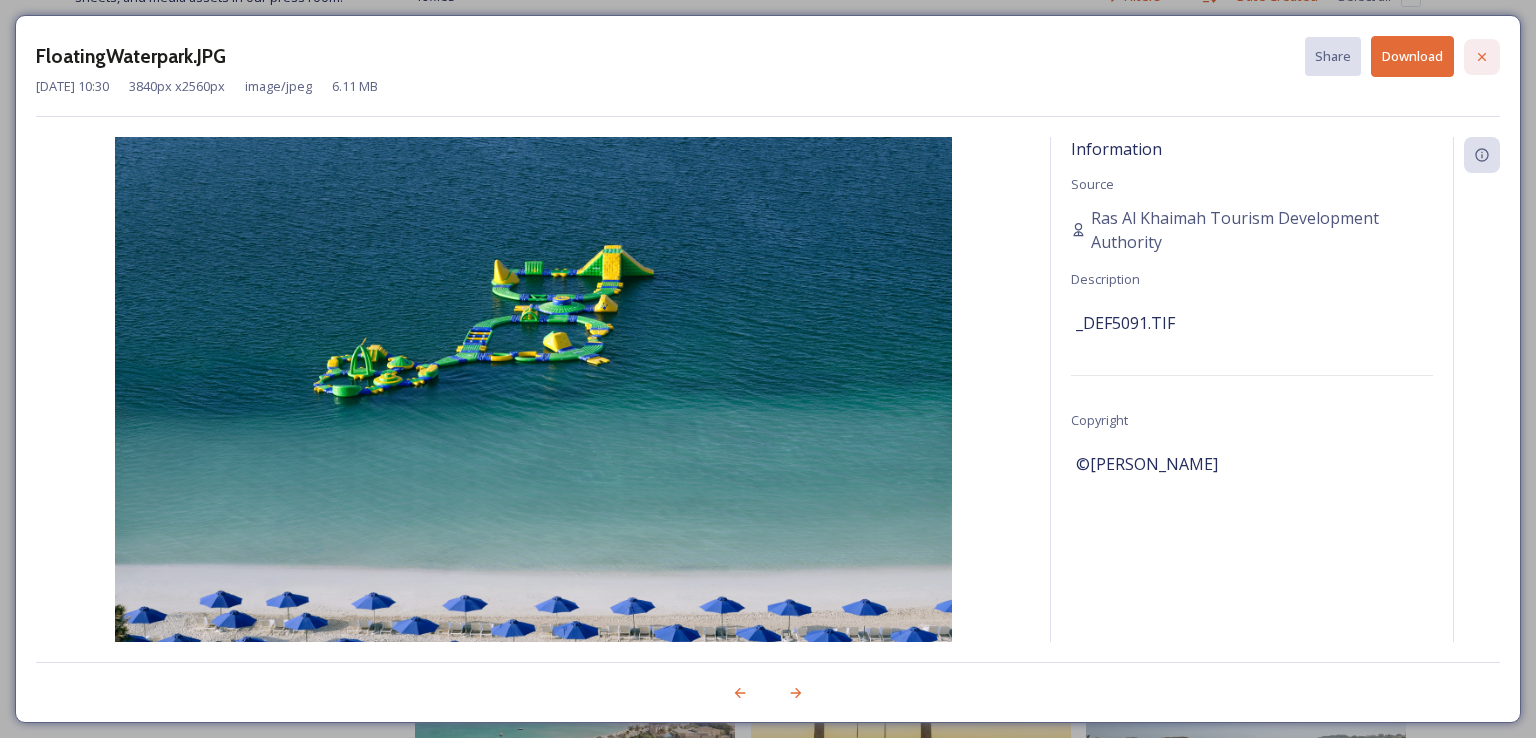 click 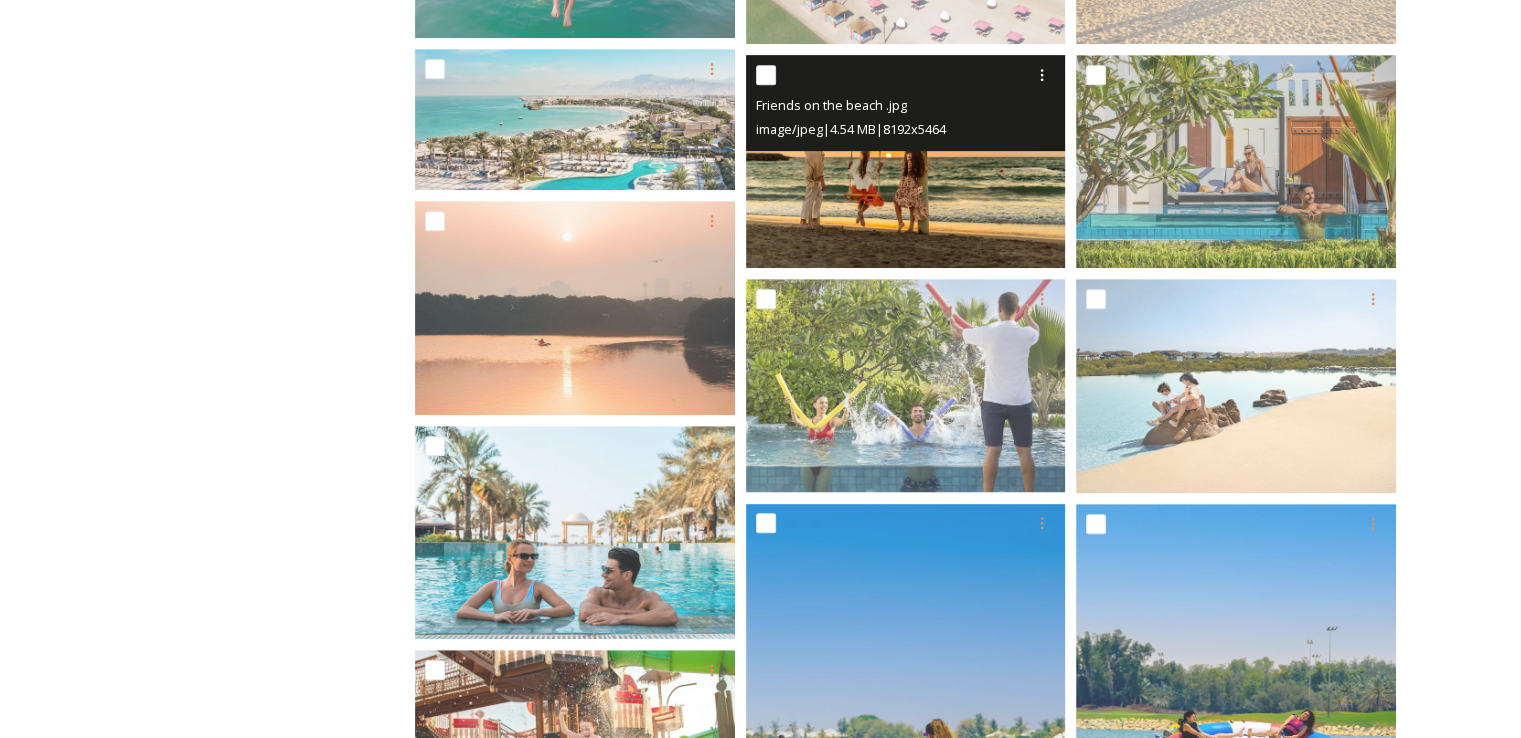 scroll, scrollTop: 1253, scrollLeft: 0, axis: vertical 